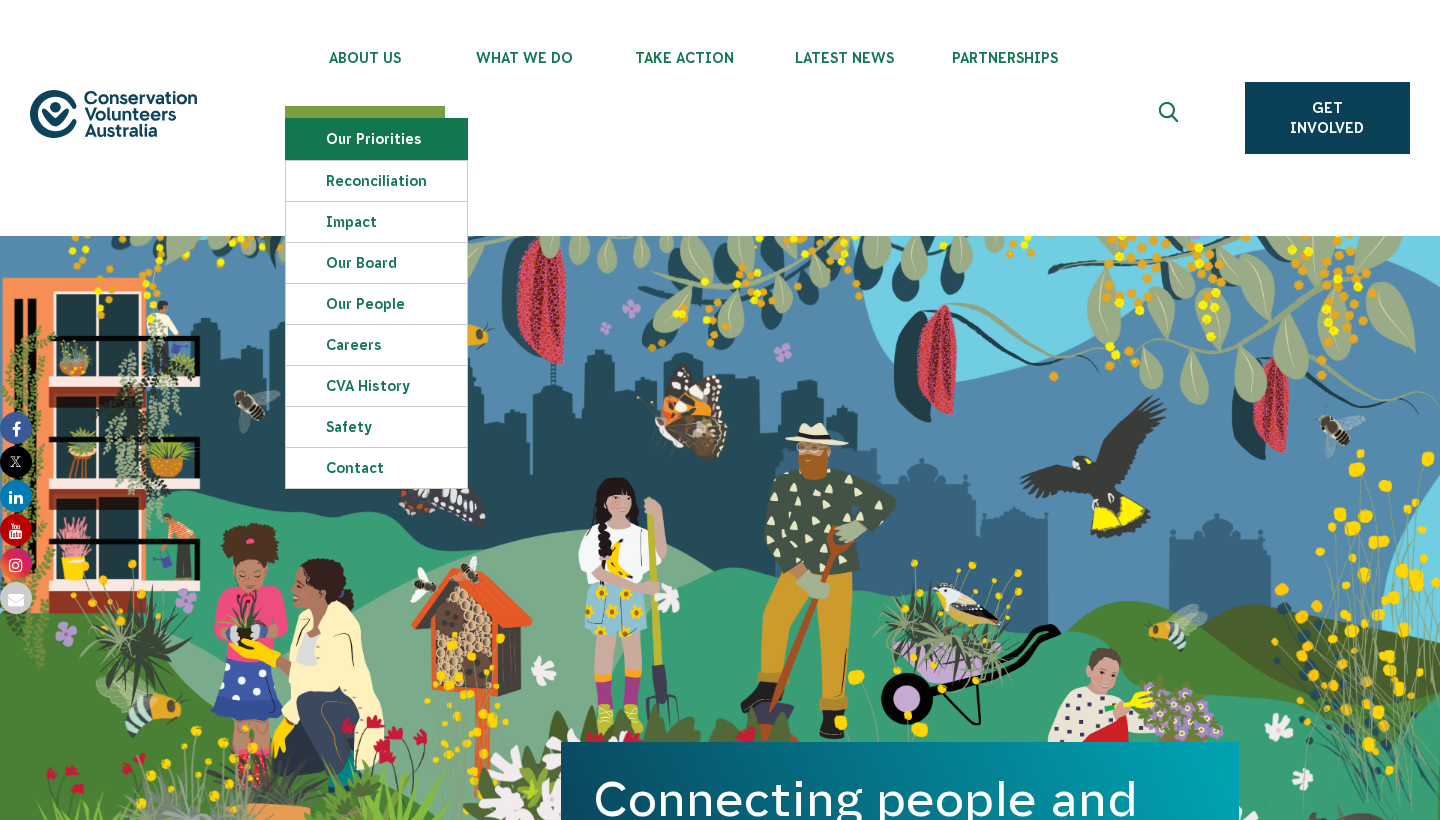 scroll, scrollTop: 0, scrollLeft: 0, axis: both 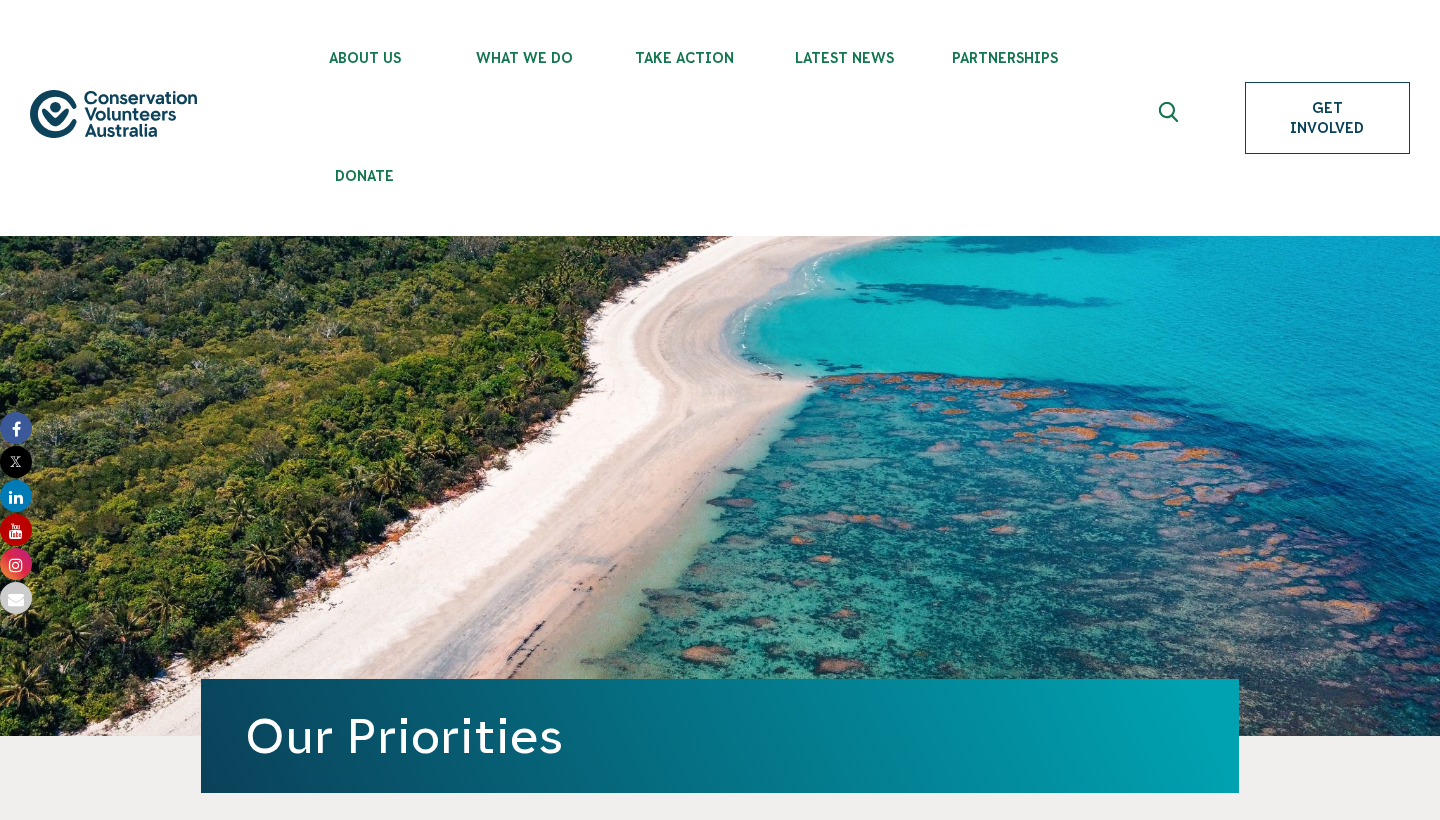 click on "Get Involved" at bounding box center (1327, 118) 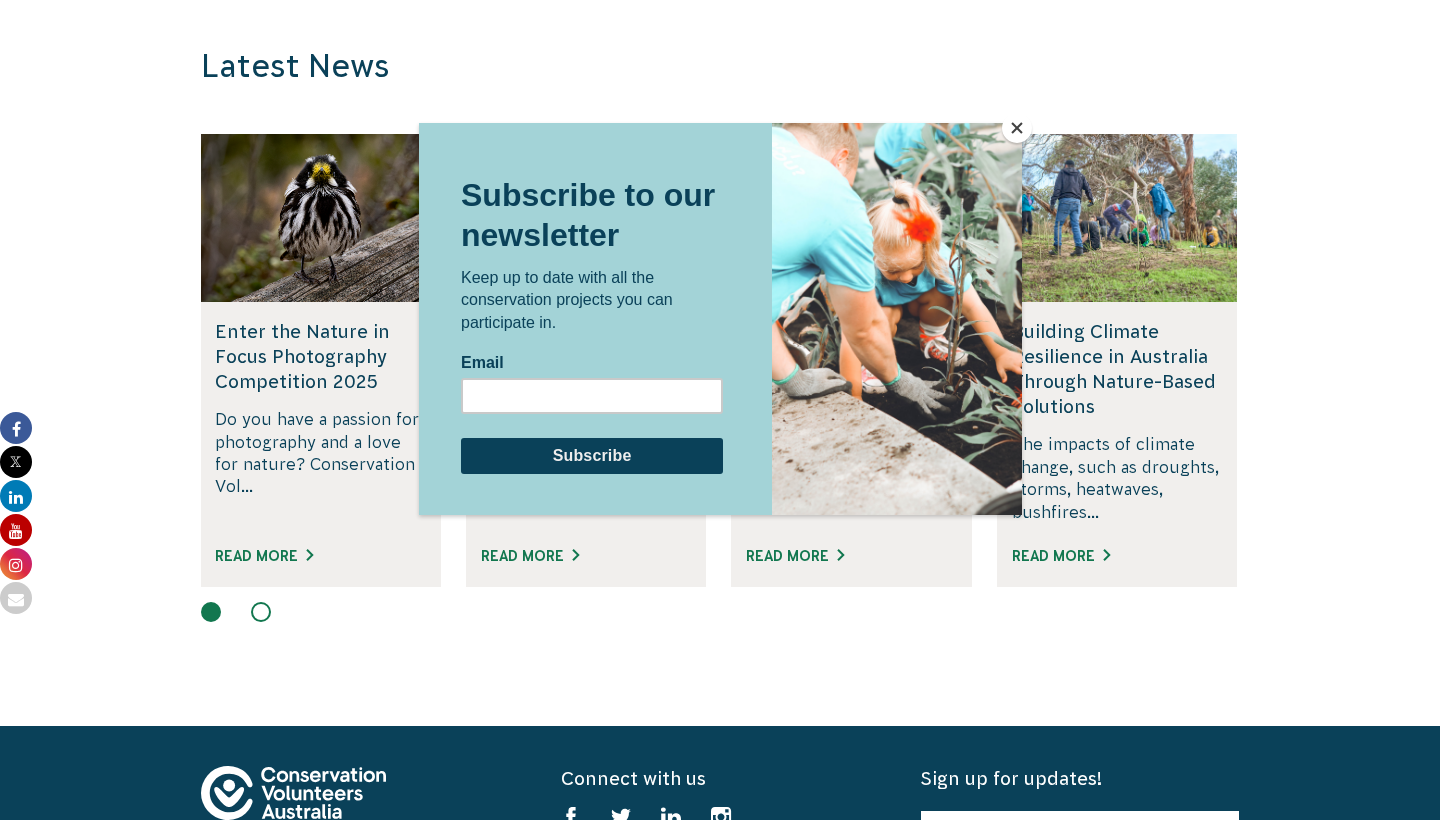 scroll, scrollTop: 5720, scrollLeft: 0, axis: vertical 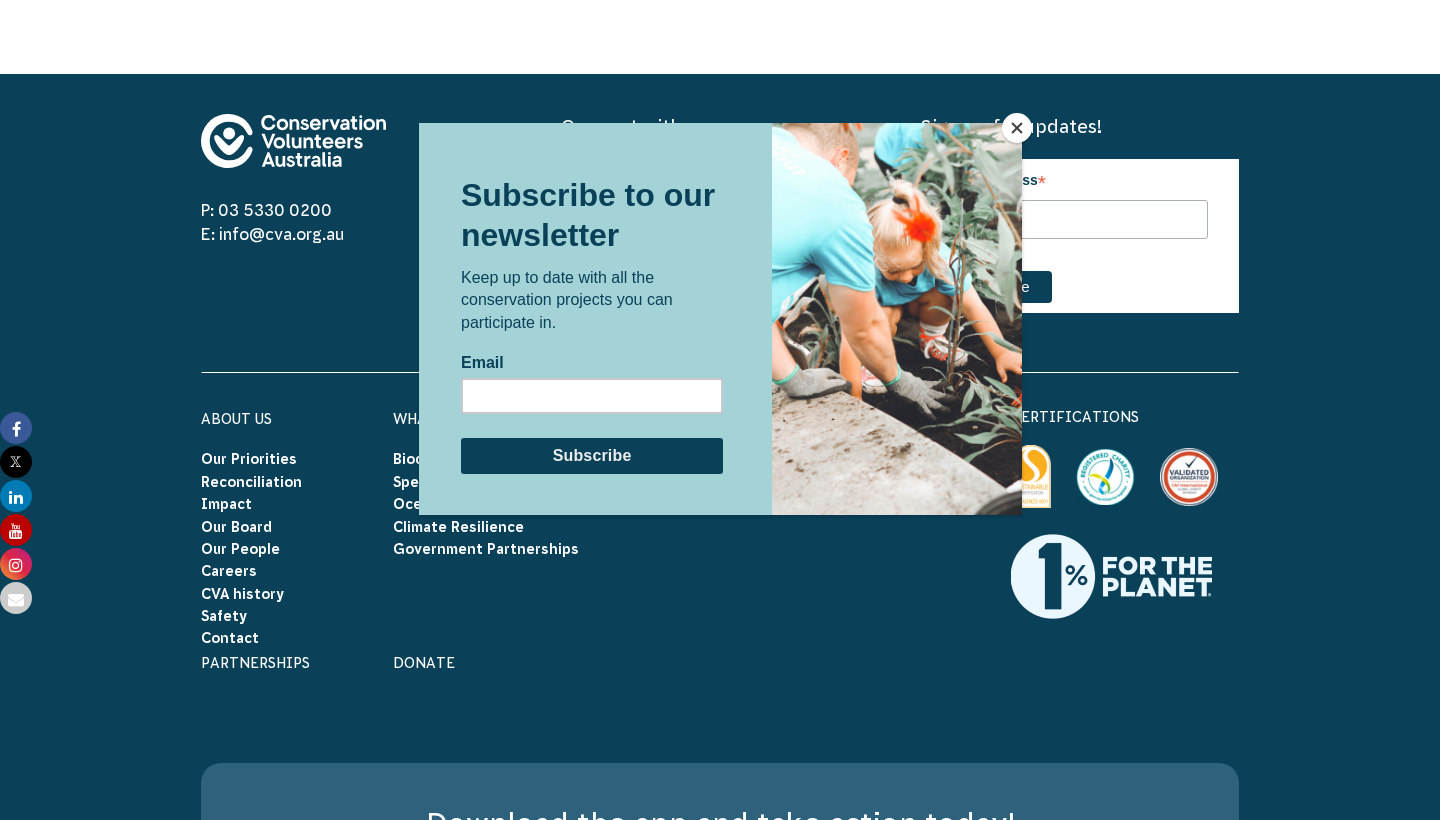 click at bounding box center (720, 441) 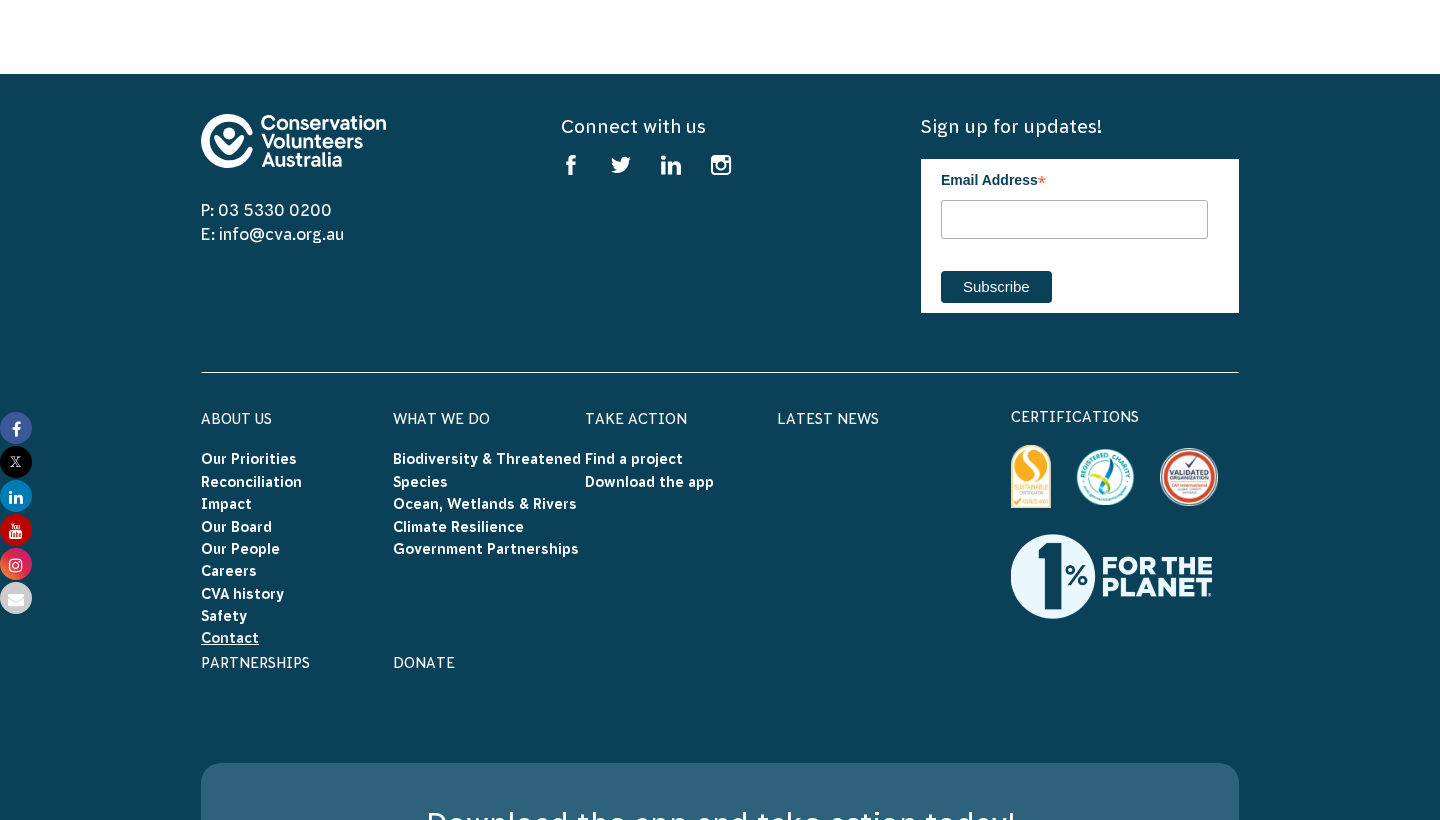 click on "Contact" at bounding box center (230, 638) 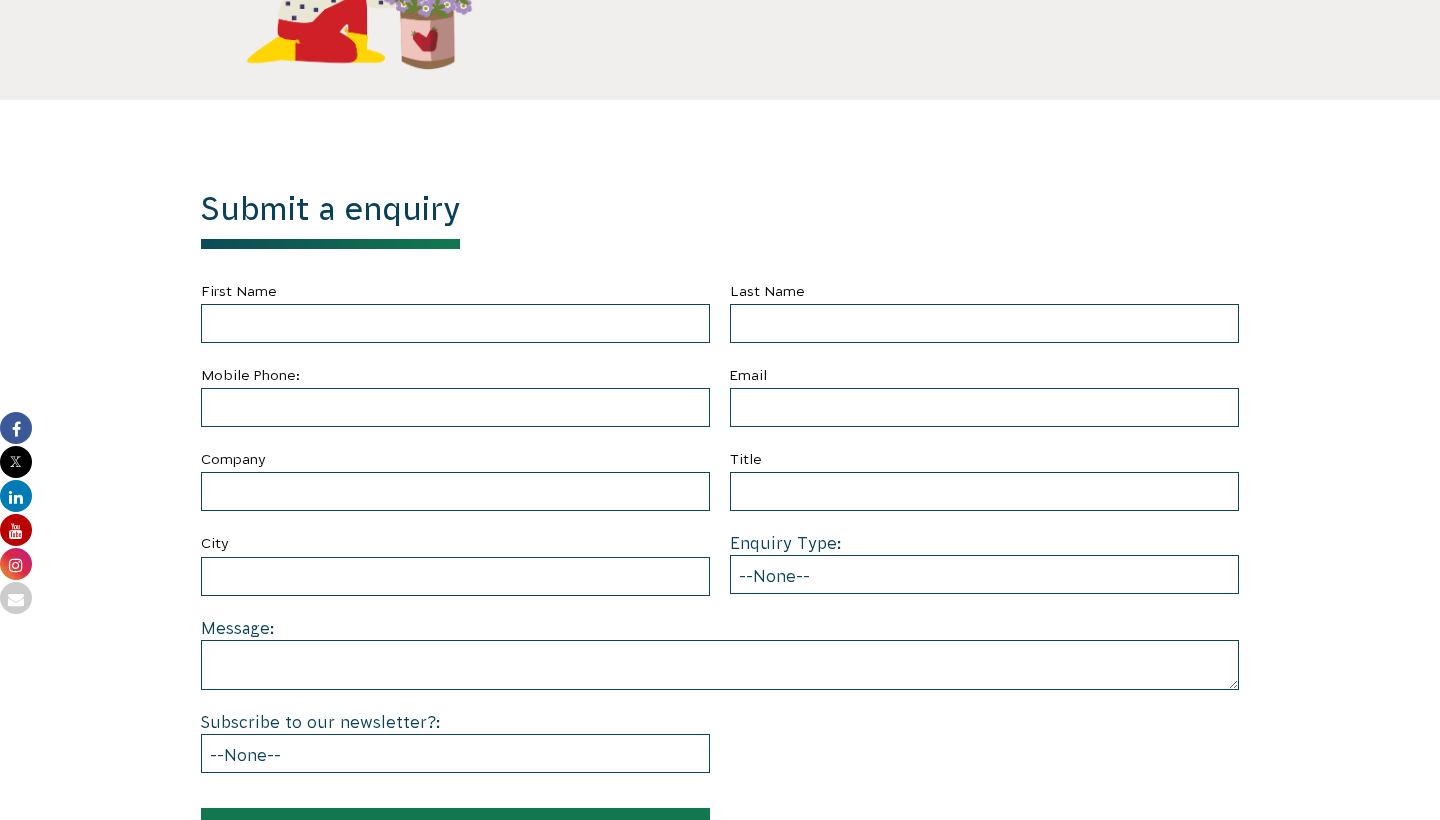 scroll, scrollTop: 714, scrollLeft: 0, axis: vertical 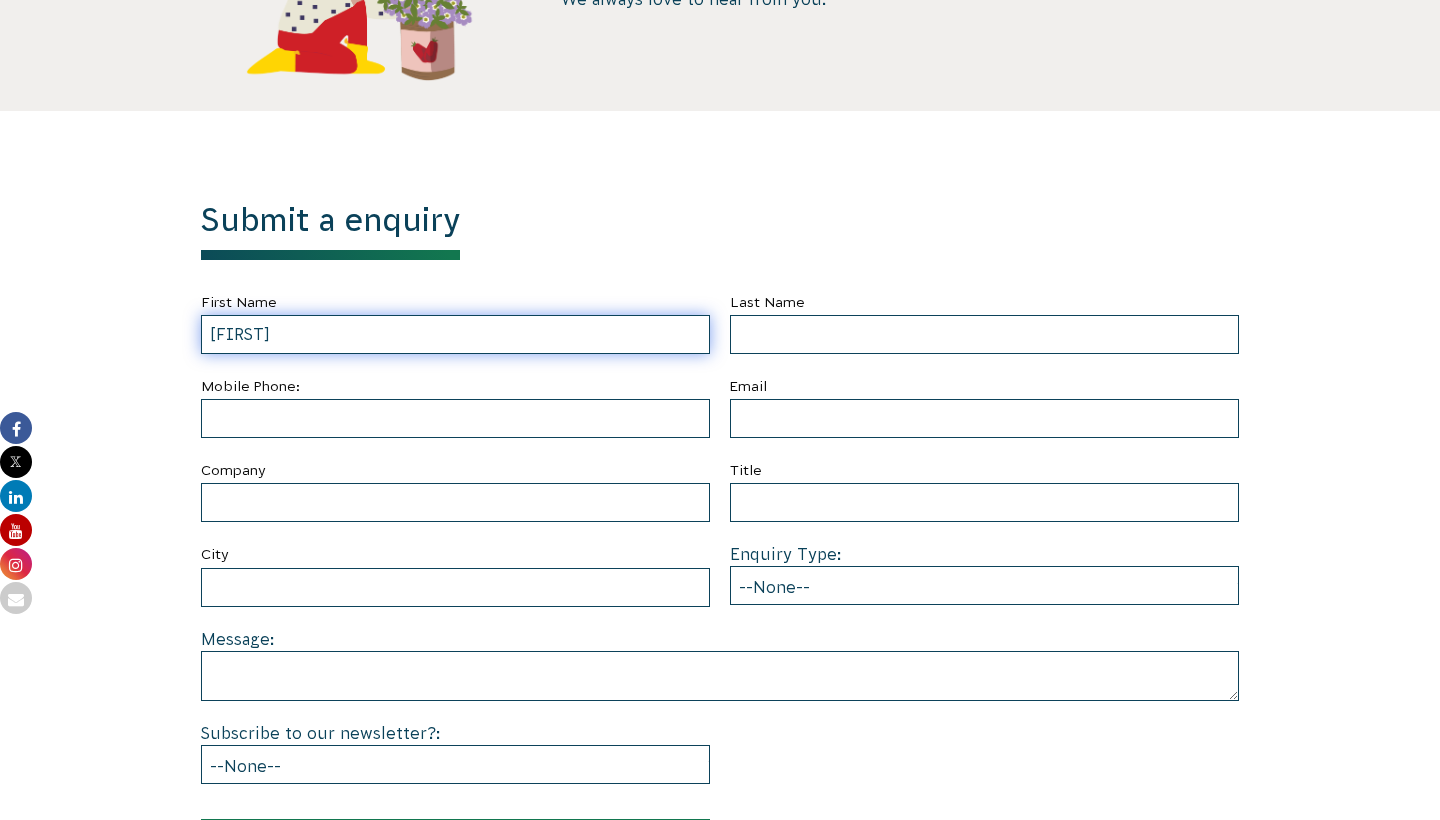 type on "Ophelie" 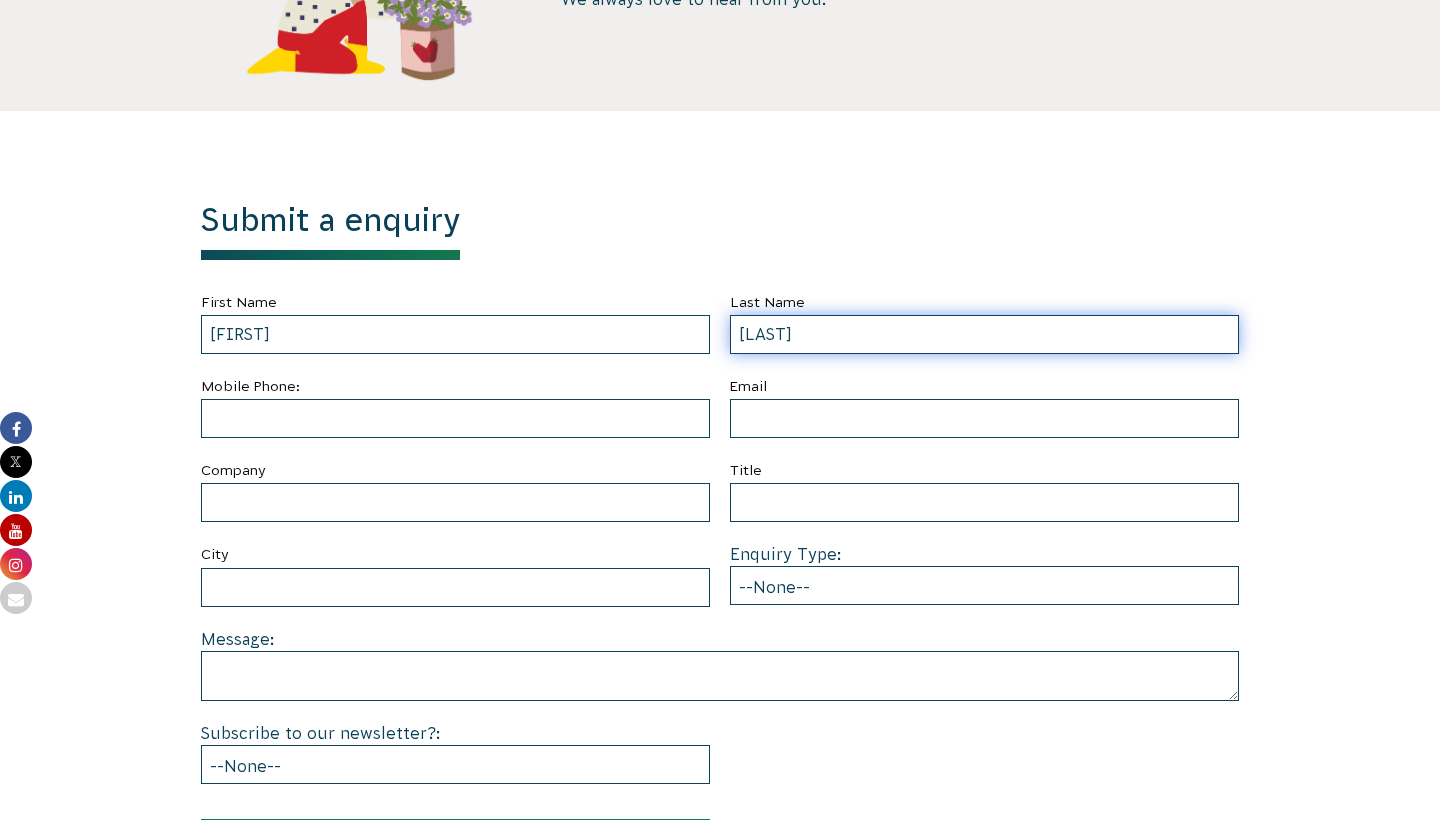 type on "Lejeune" 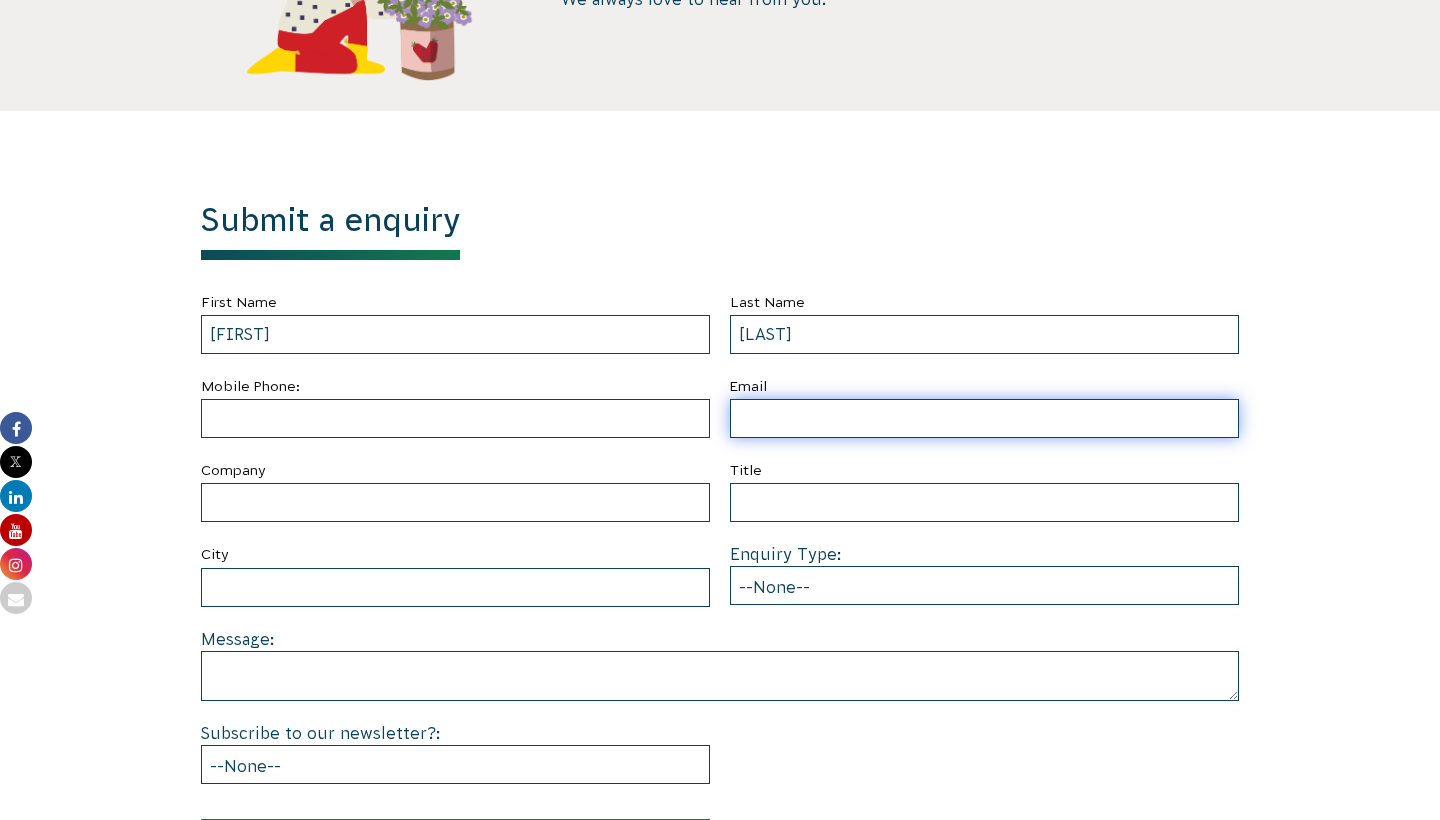 type on "lejeune.ophelie@live.fr" 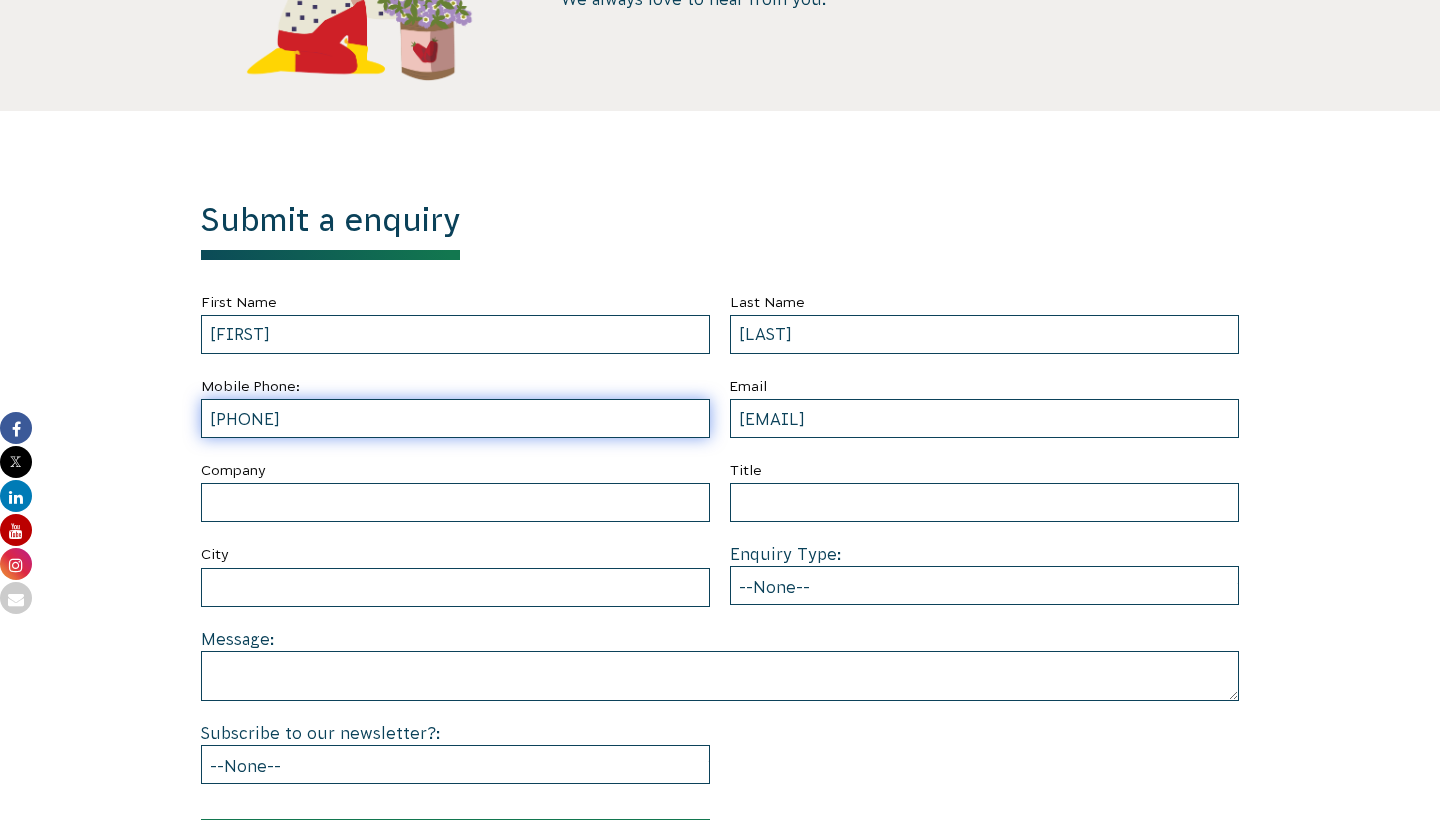type on "0602738952" 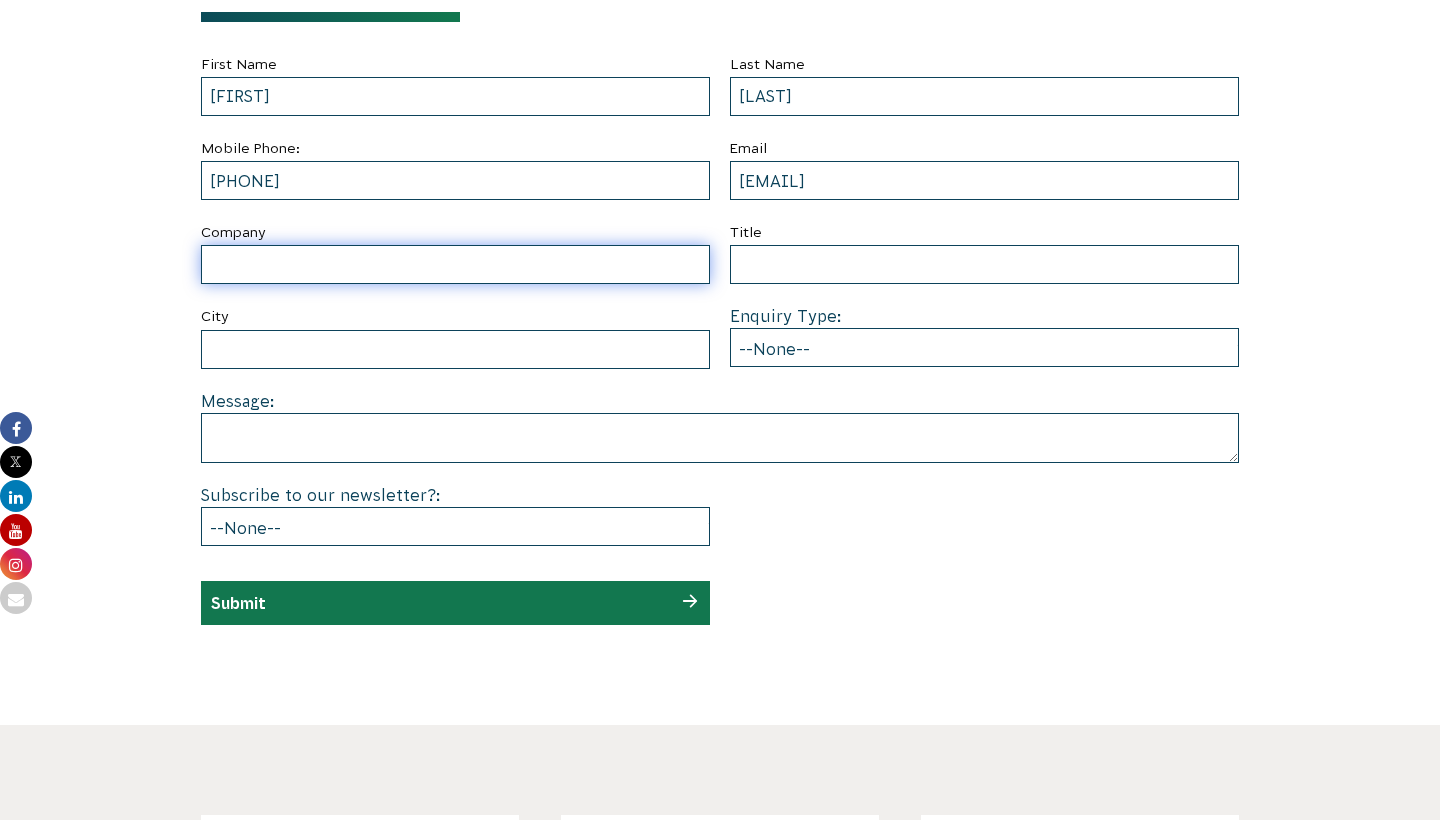 scroll, scrollTop: 956, scrollLeft: 0, axis: vertical 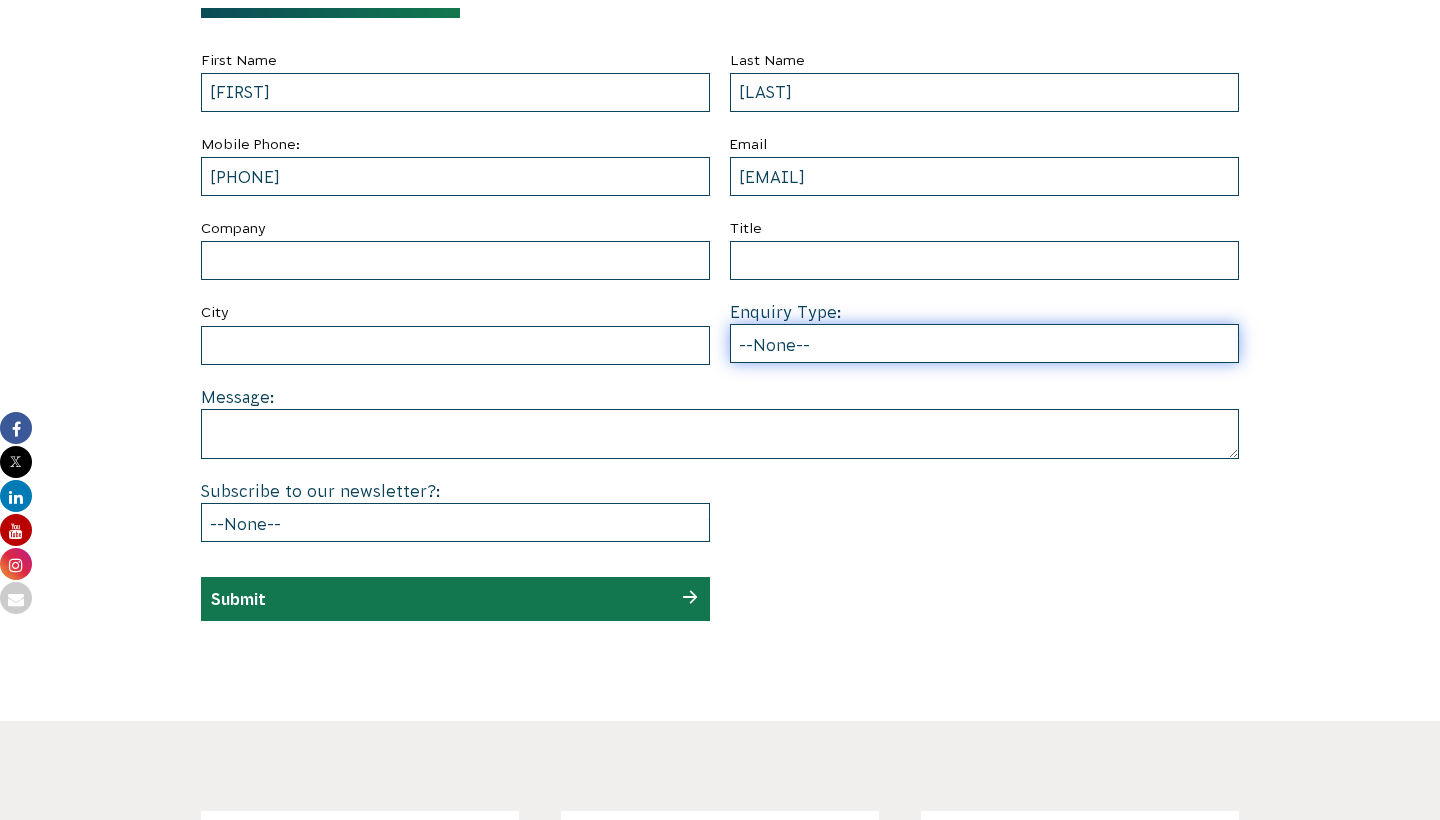 select on "Other" 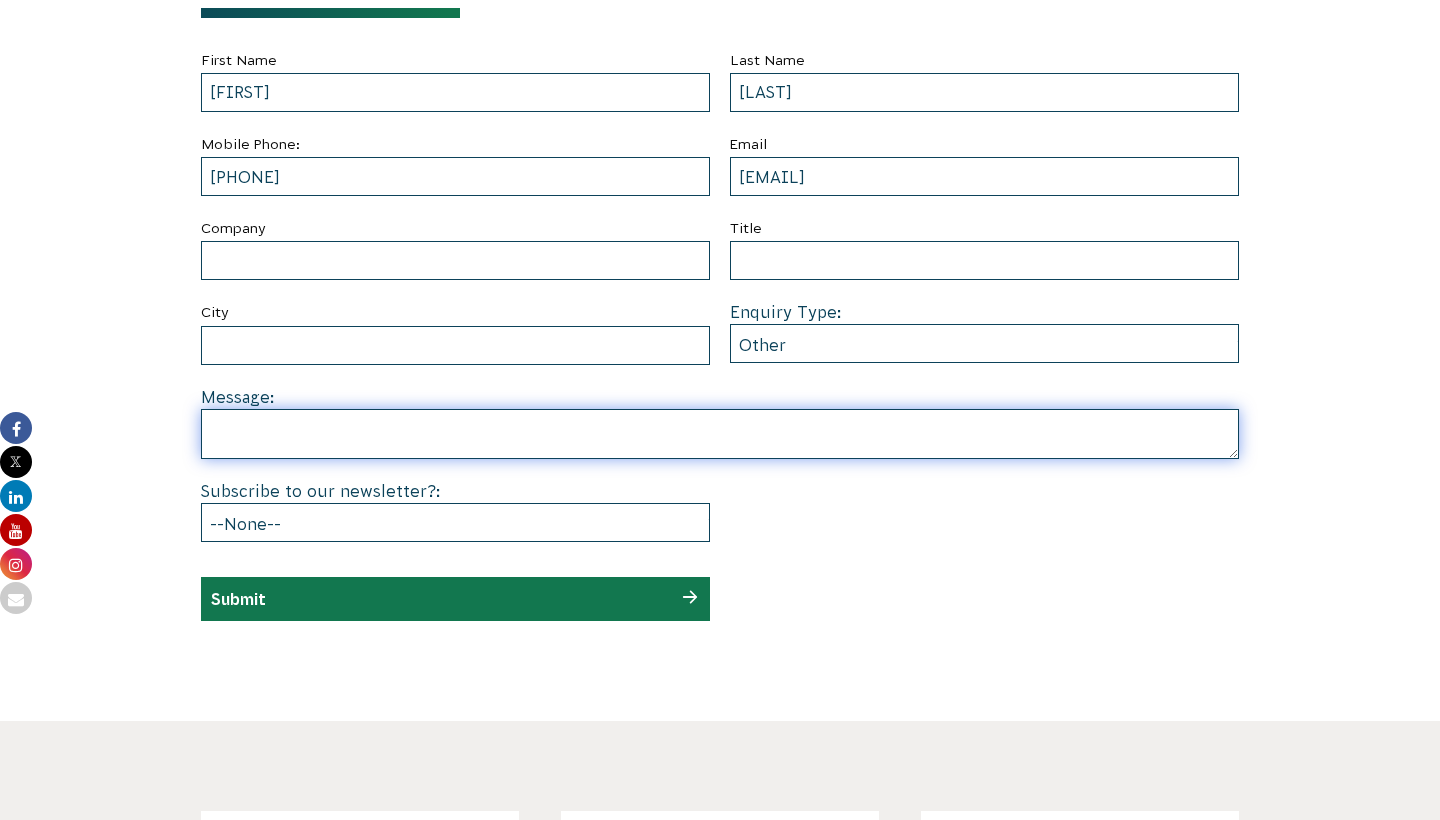 click at bounding box center (720, 434) 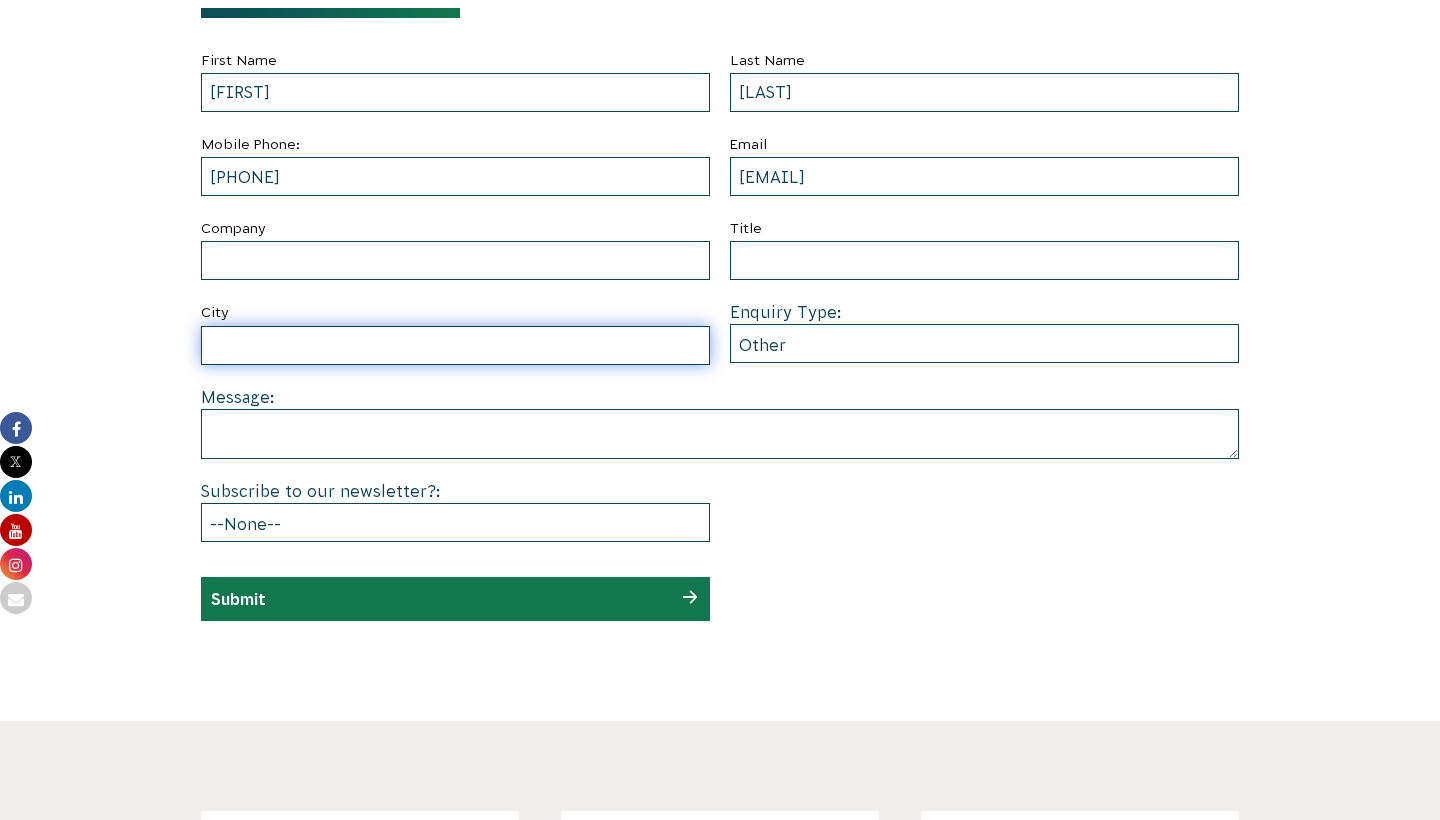 click on "City" at bounding box center (455, 345) 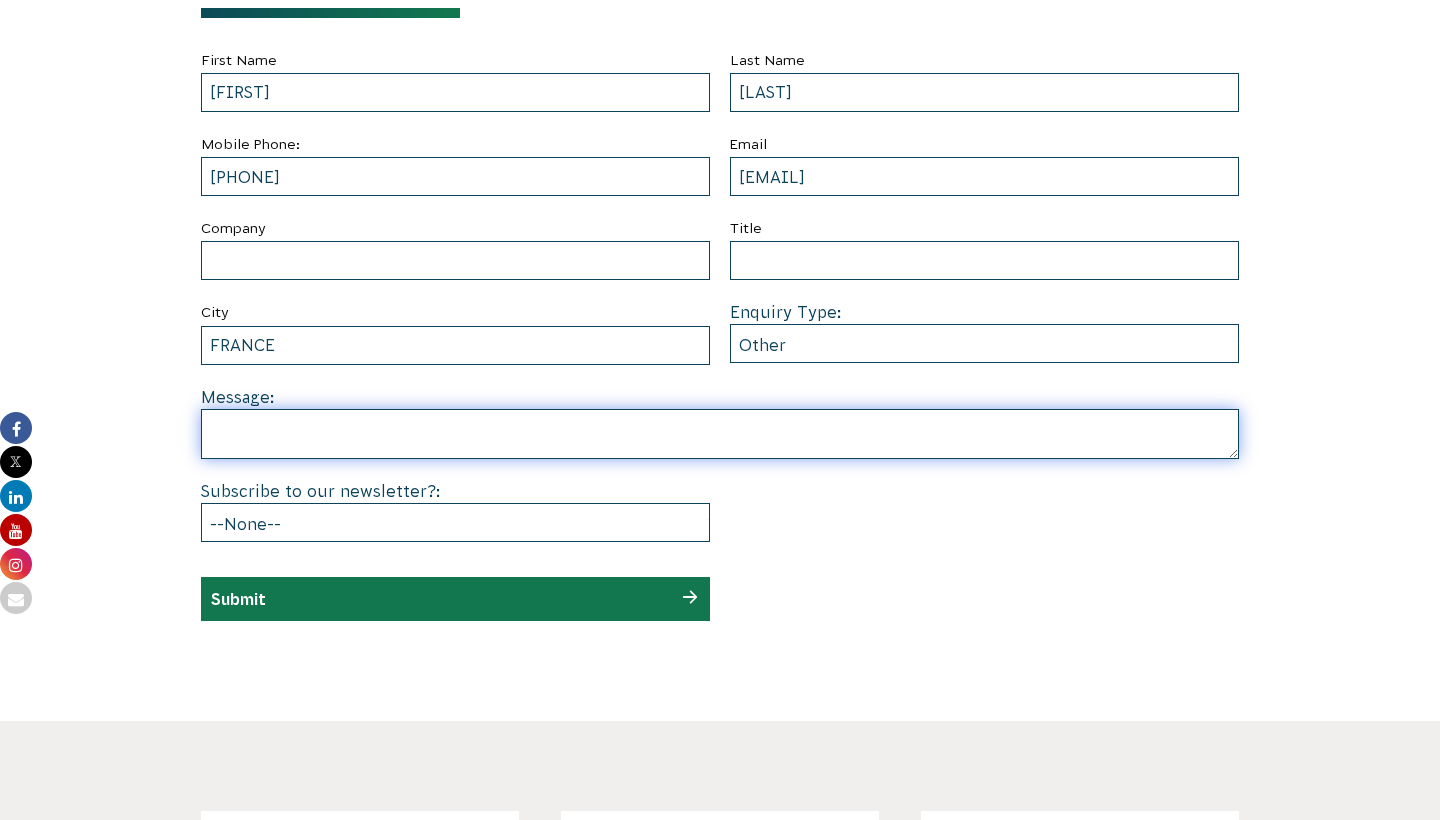 click at bounding box center (720, 434) 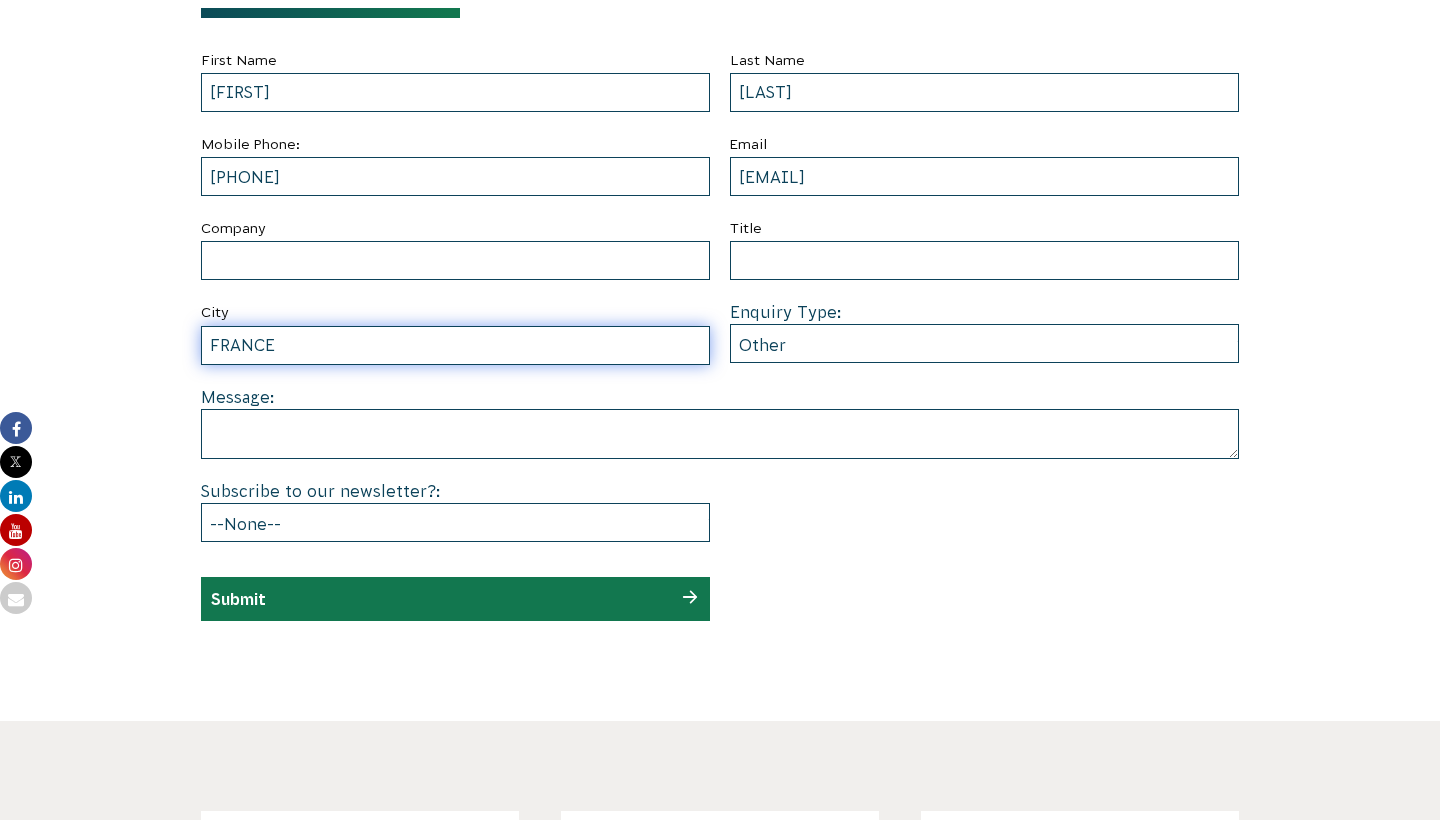 drag, startPoint x: 286, startPoint y: 343, endPoint x: 218, endPoint y: 343, distance: 68 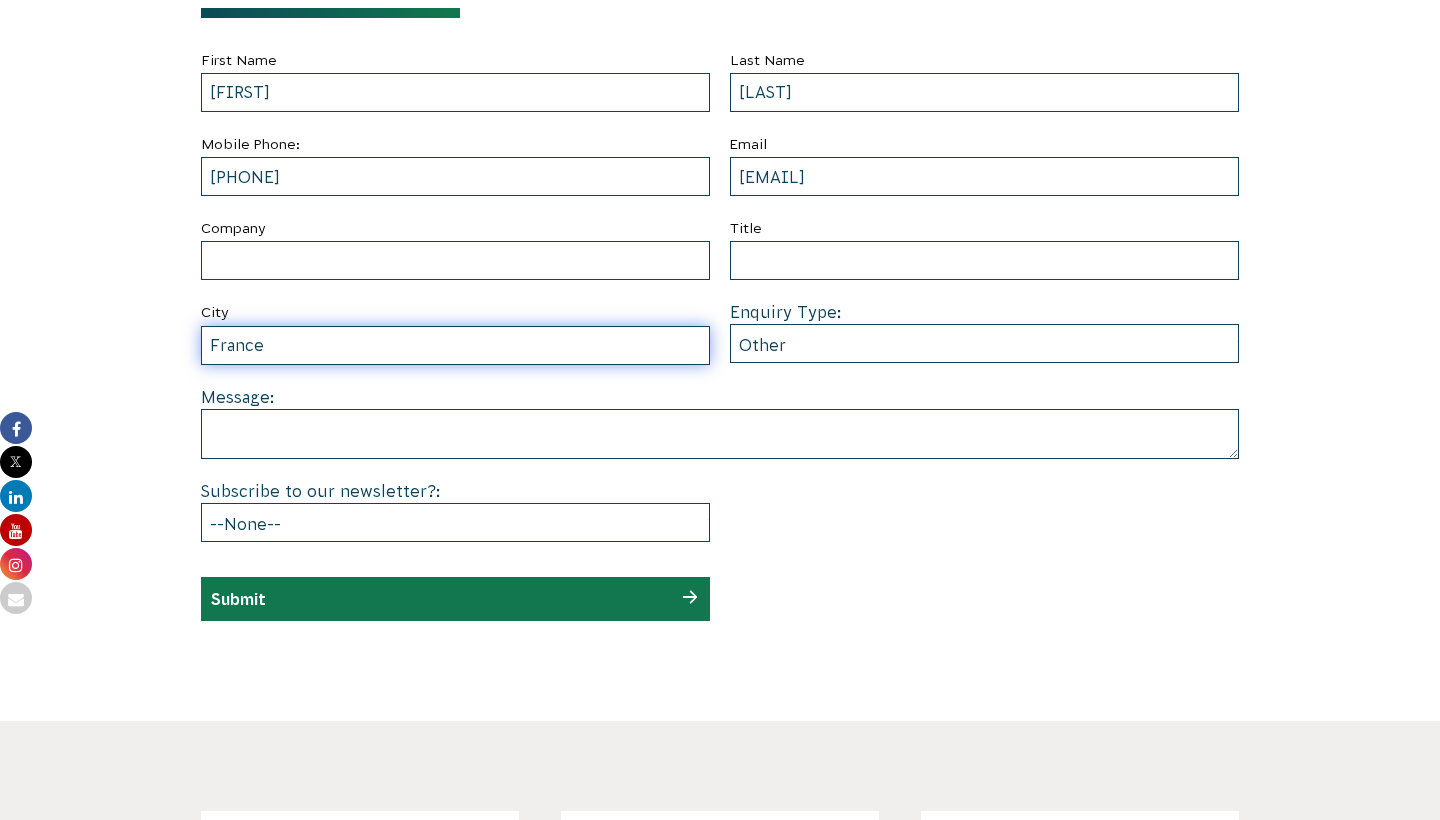 type on "France" 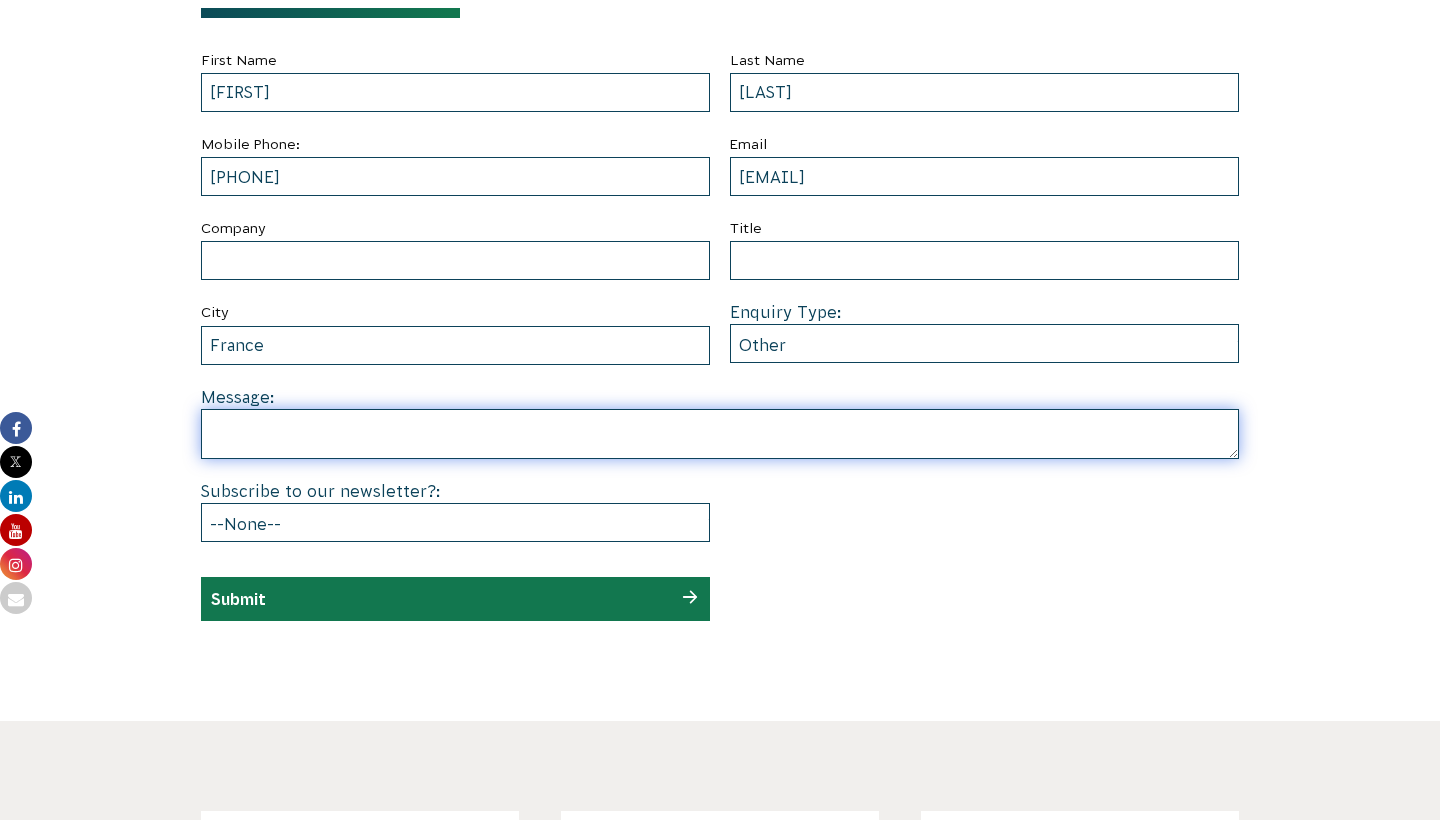 click at bounding box center (720, 434) 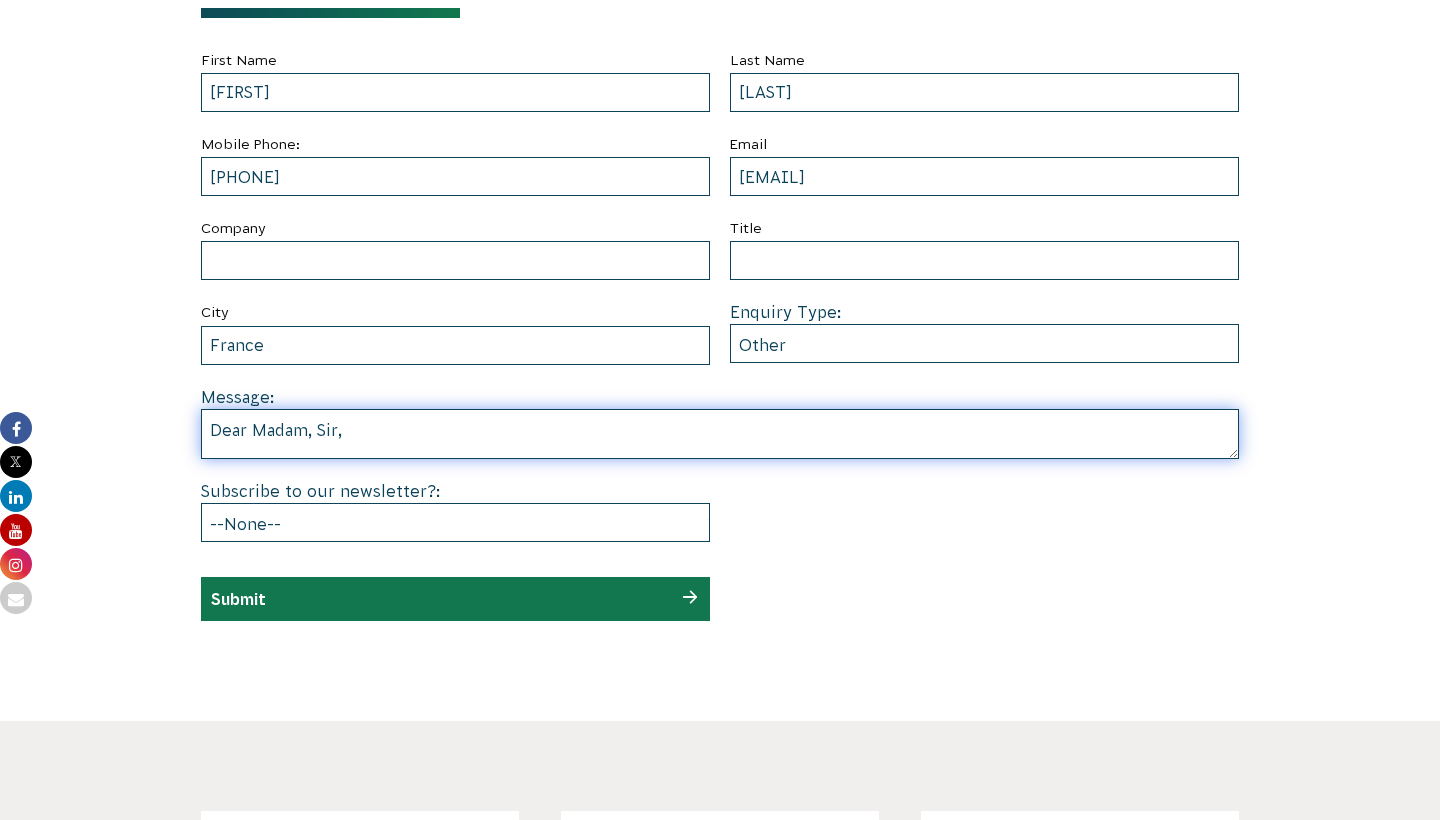 scroll, scrollTop: 376, scrollLeft: 0, axis: vertical 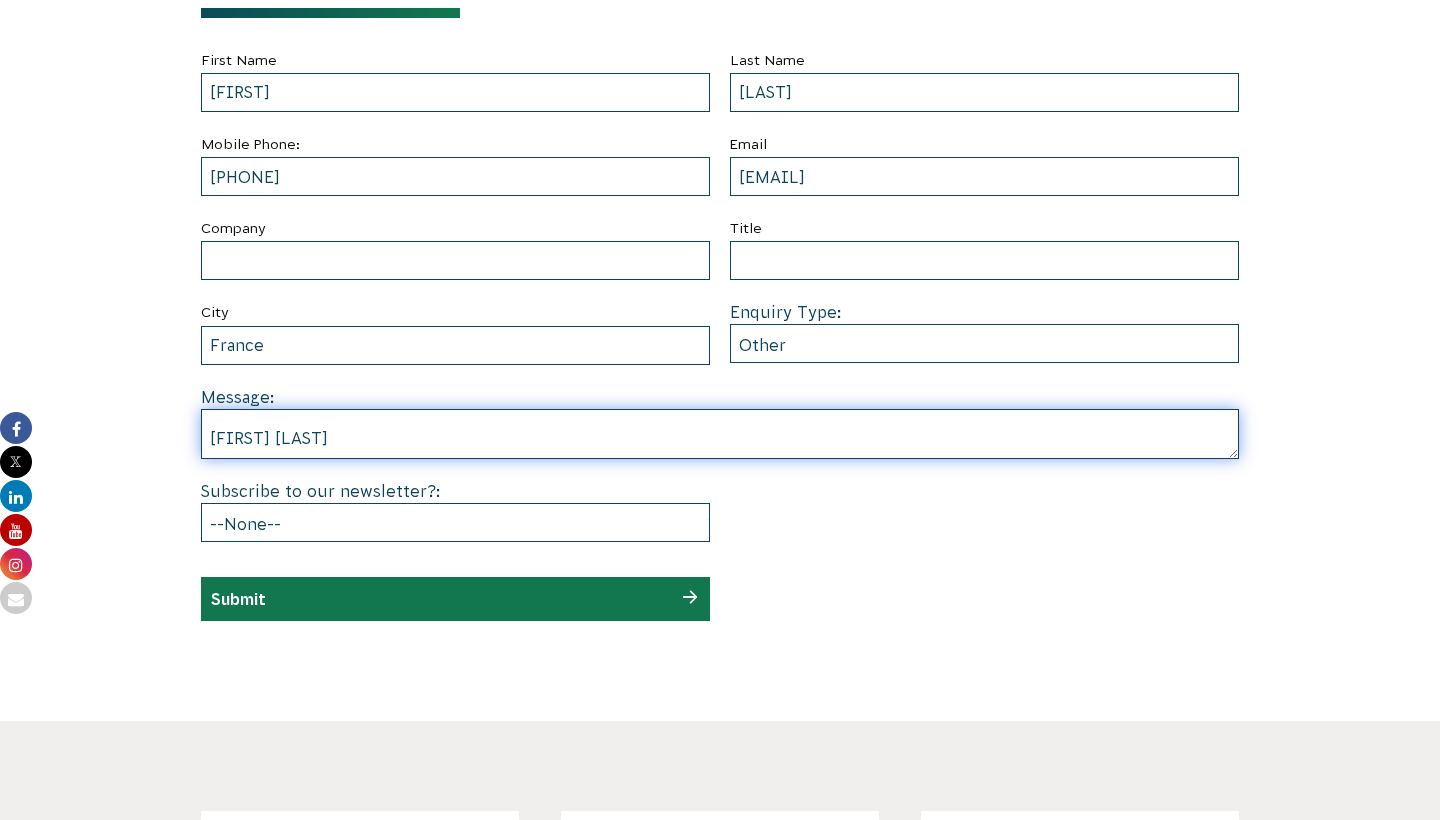 drag, startPoint x: 375, startPoint y: 436, endPoint x: 186, endPoint y: 430, distance: 189.09521 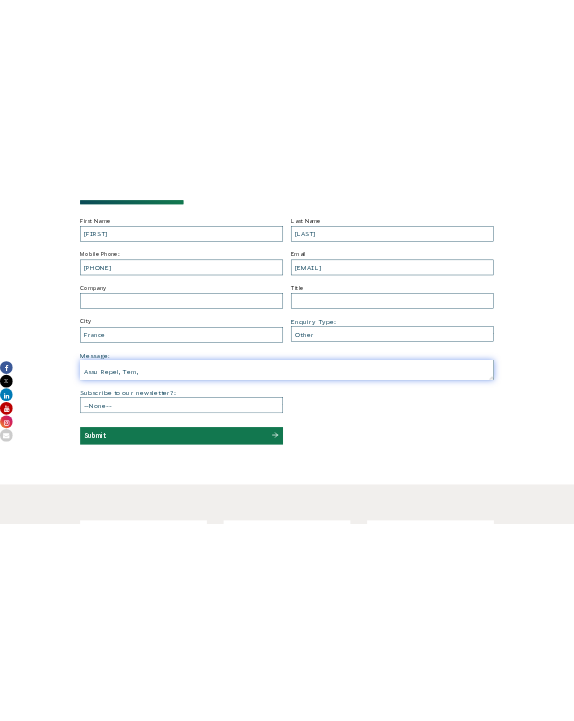 scroll, scrollTop: 760, scrollLeft: 0, axis: vertical 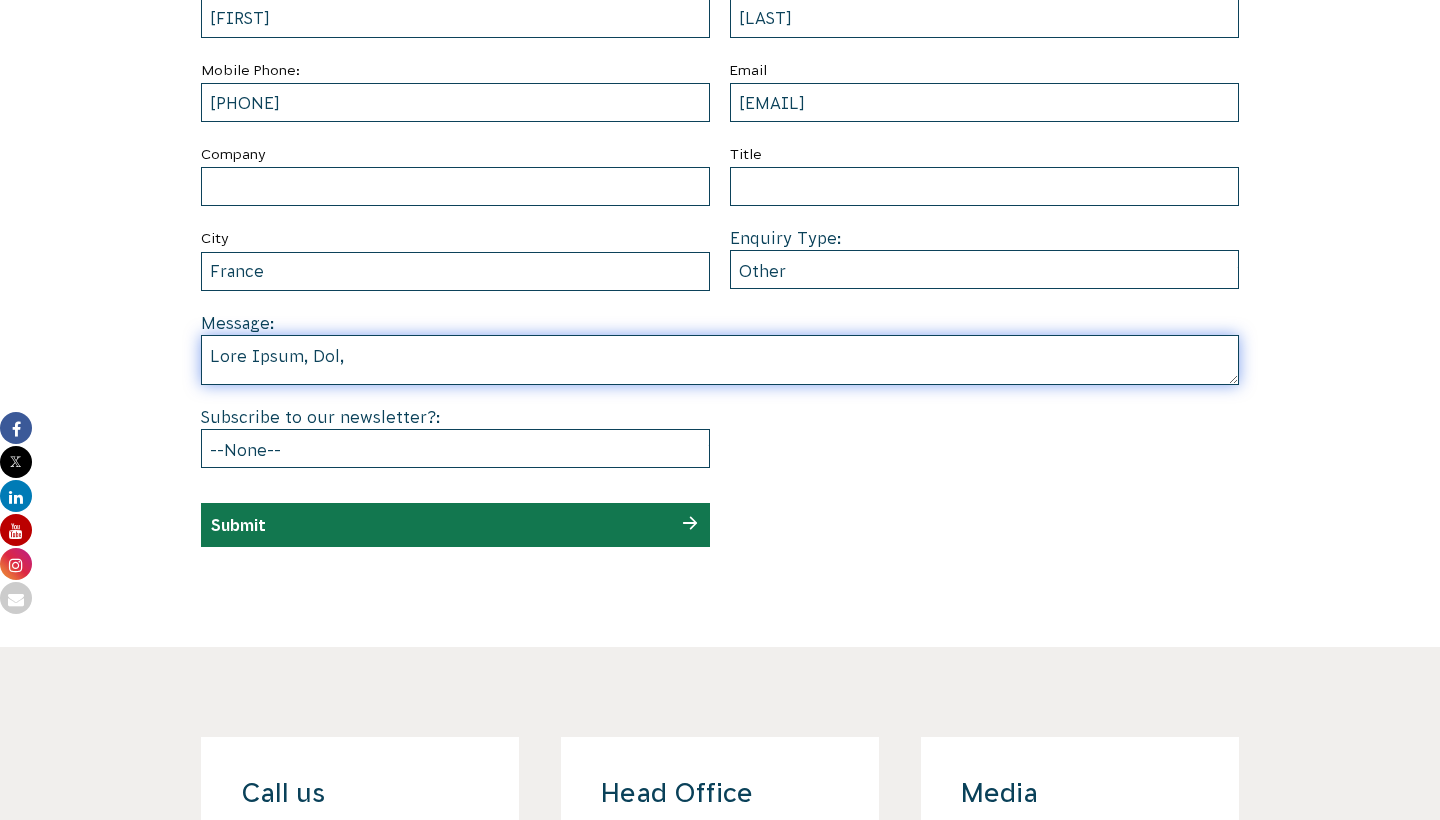 click at bounding box center (720, 360) 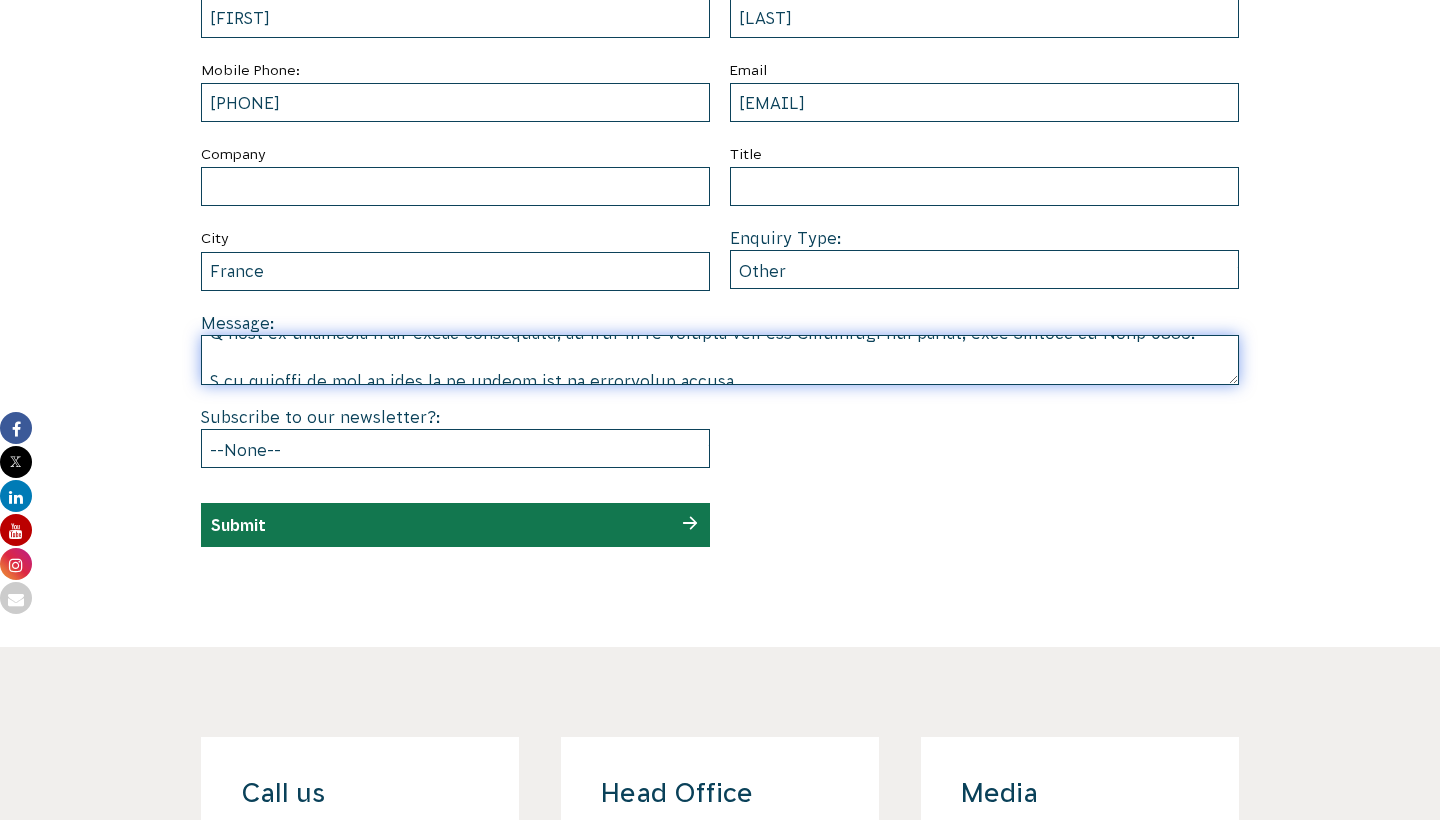 scroll, scrollTop: 115, scrollLeft: 0, axis: vertical 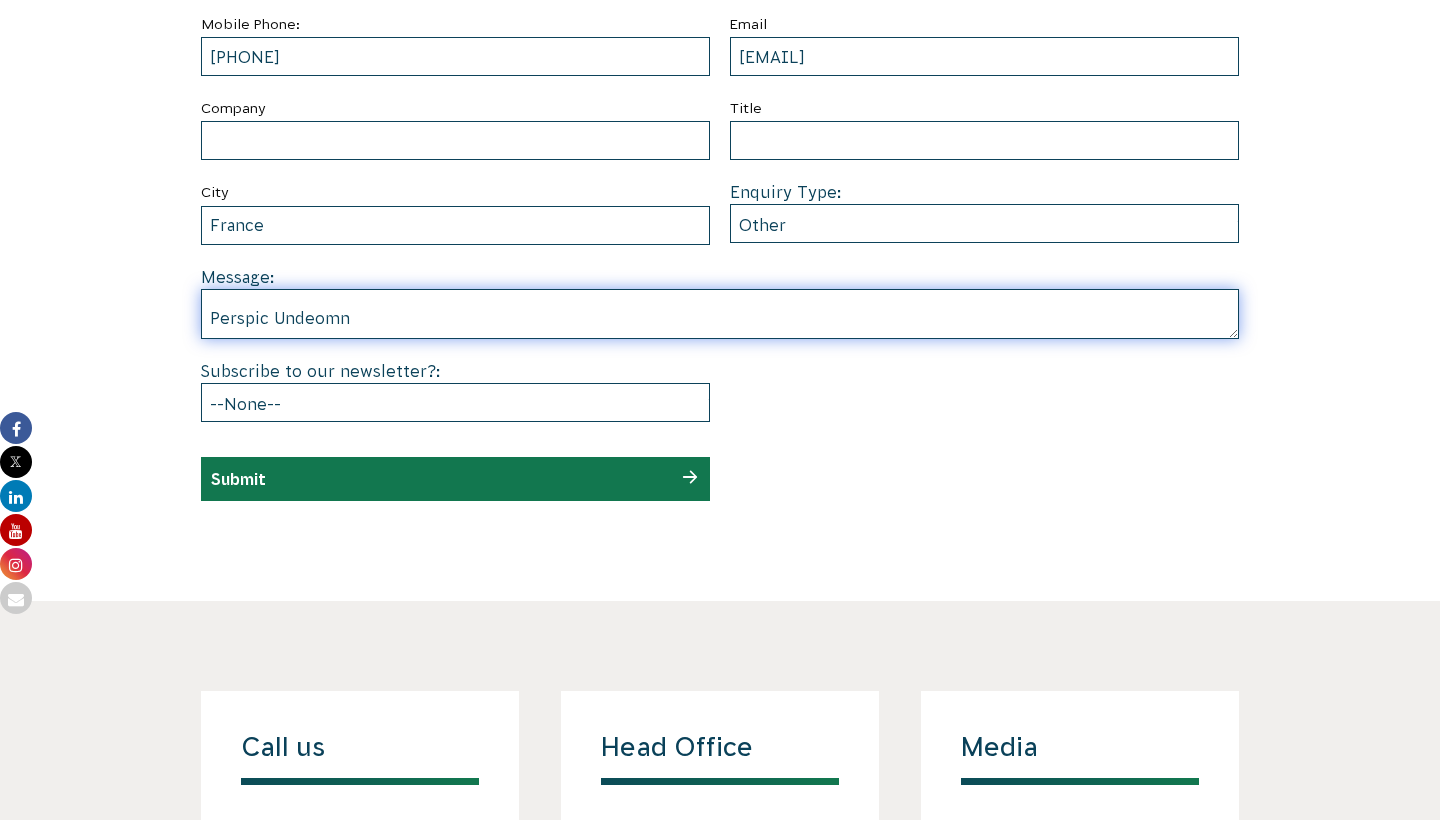 drag, startPoint x: 222, startPoint y: 320, endPoint x: 218, endPoint y: 301, distance: 19.416489 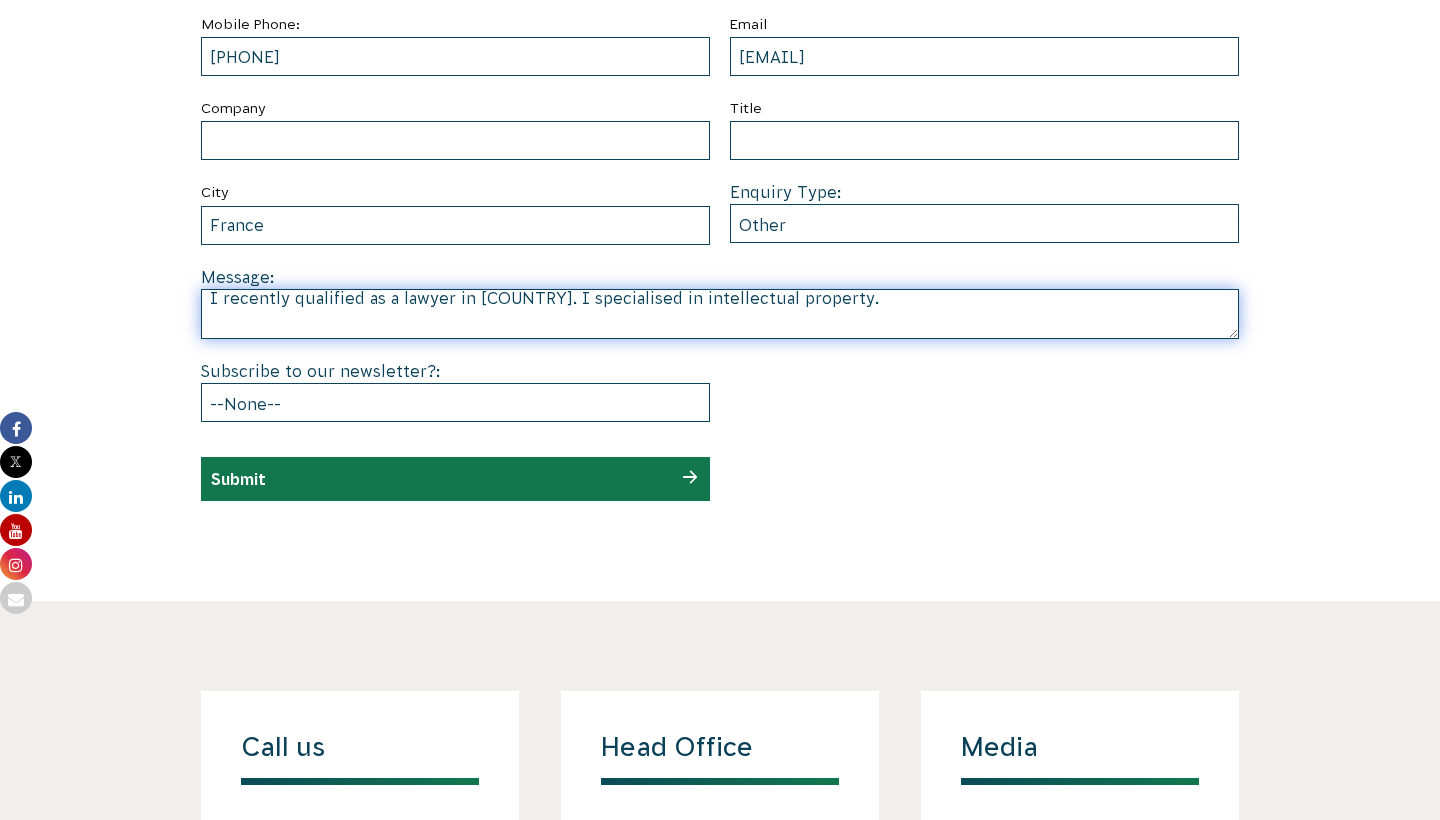 scroll, scrollTop: 10, scrollLeft: 0, axis: vertical 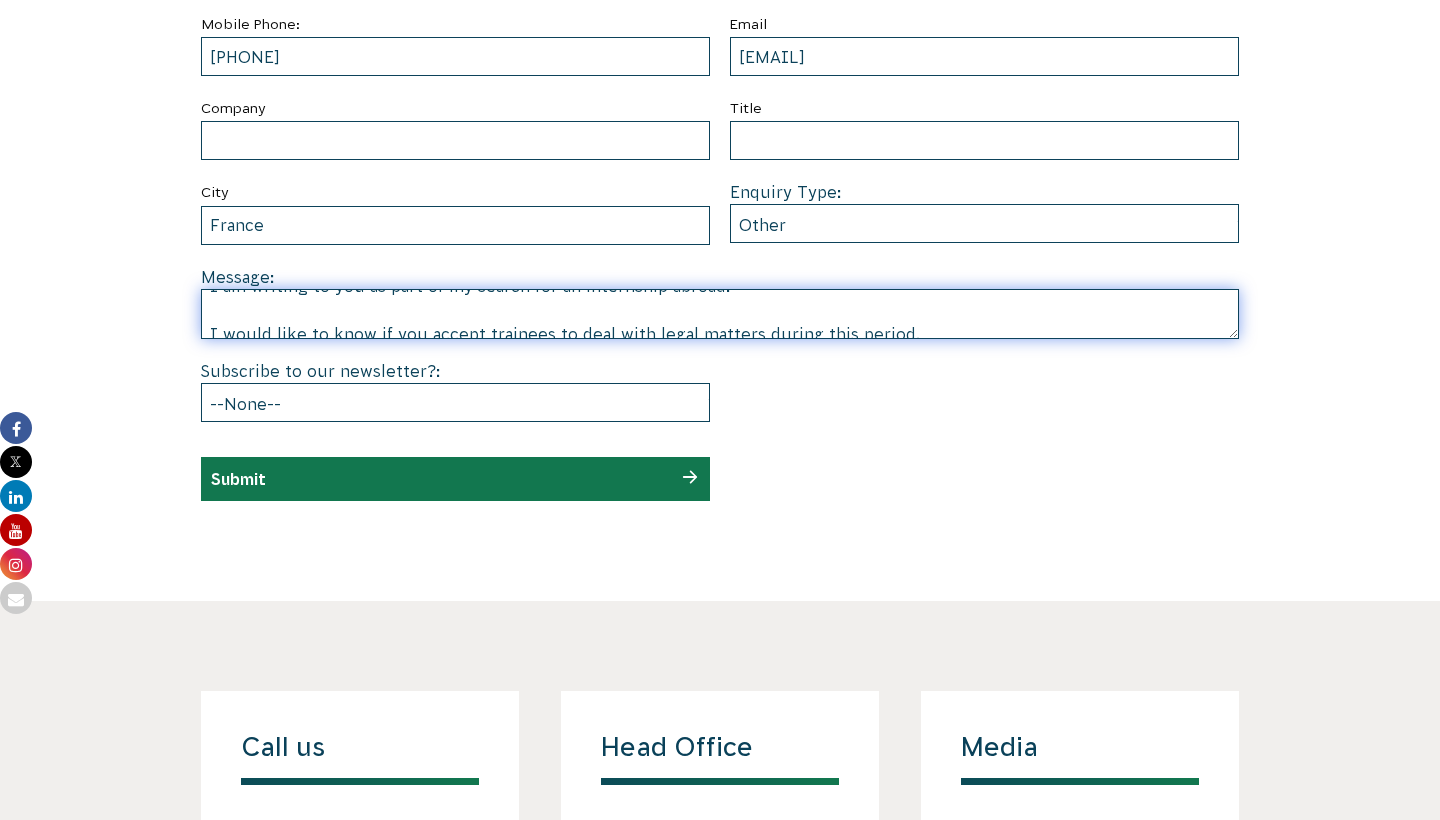 click on "Dear Madam, Sir,
I recently qualified as a lawyer in France. I specialised in intellectual property.
I have to undertake a six-month internship, as part of my program with the Versailles law school, from January to June 2026.
I am writing to you as part of my search for an internship abroad.
I would like to know if you accept trainees to deal with legal matters during this period.
If you are interested in my application, I can send you my résumé and a cover letter.
I remain at your disposal to answer any questions you may have.
Best regards,
Ophélie Lejeune" at bounding box center (720, 314) 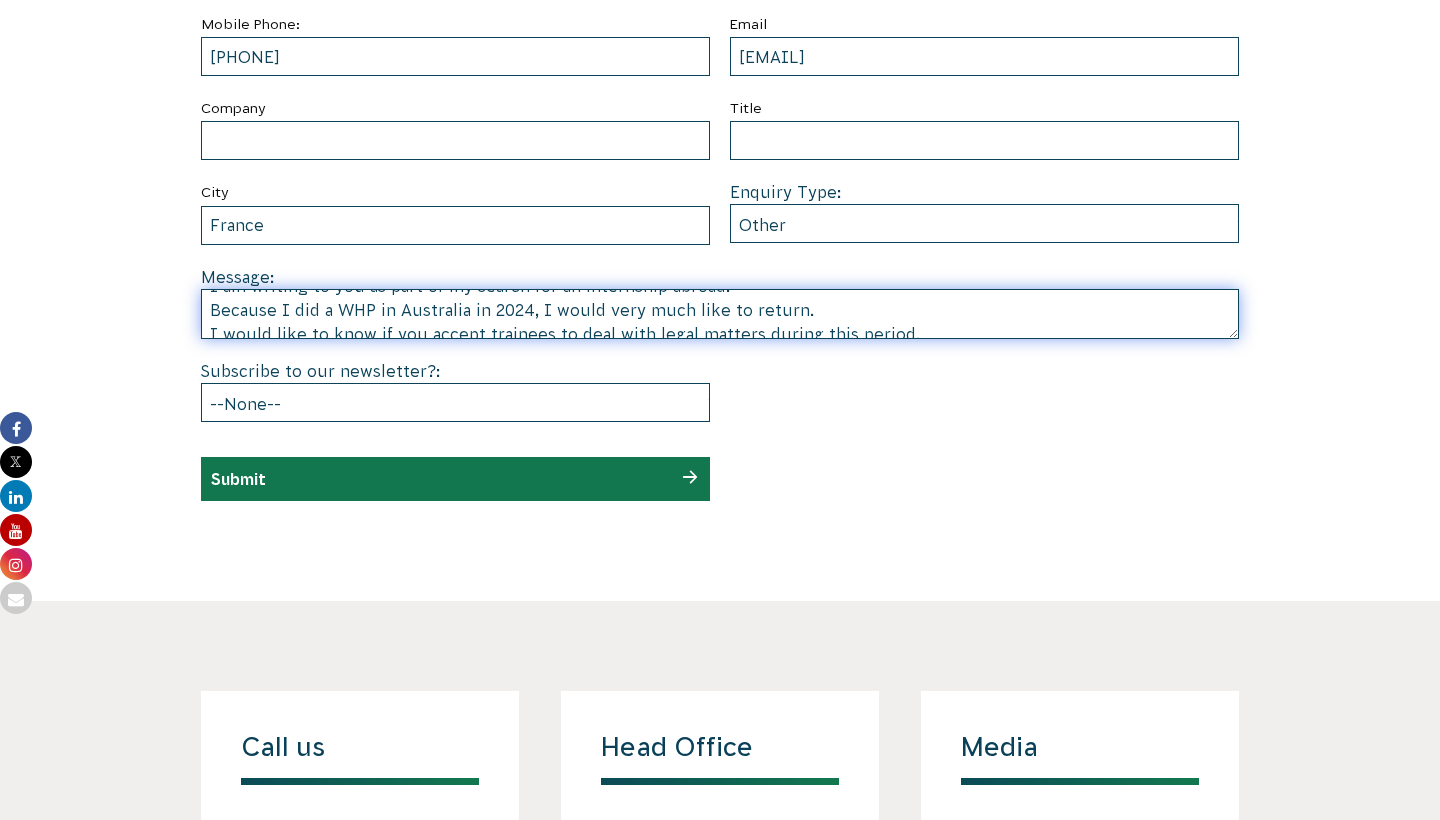 click on "Dear Madam, Sir,
I recently qualified as a lawyer in France. I specialised in intellectual property.
I have to undertake a six-month internship, as part of my program with the Versailles law school, from January to June 2026.
I am writing to you as part of my search for an internship abroad.
Because I did a WHP in Australia in 2024, I would very much like to return.
I would like to know if you accept trainees to deal with legal matters during this period.
If you are interested in my application, I can send you my résumé and a cover letter.
I remain at your disposal to answer any questions you may have.
Best regards,
Ophélie Lejeune" at bounding box center [720, 314] 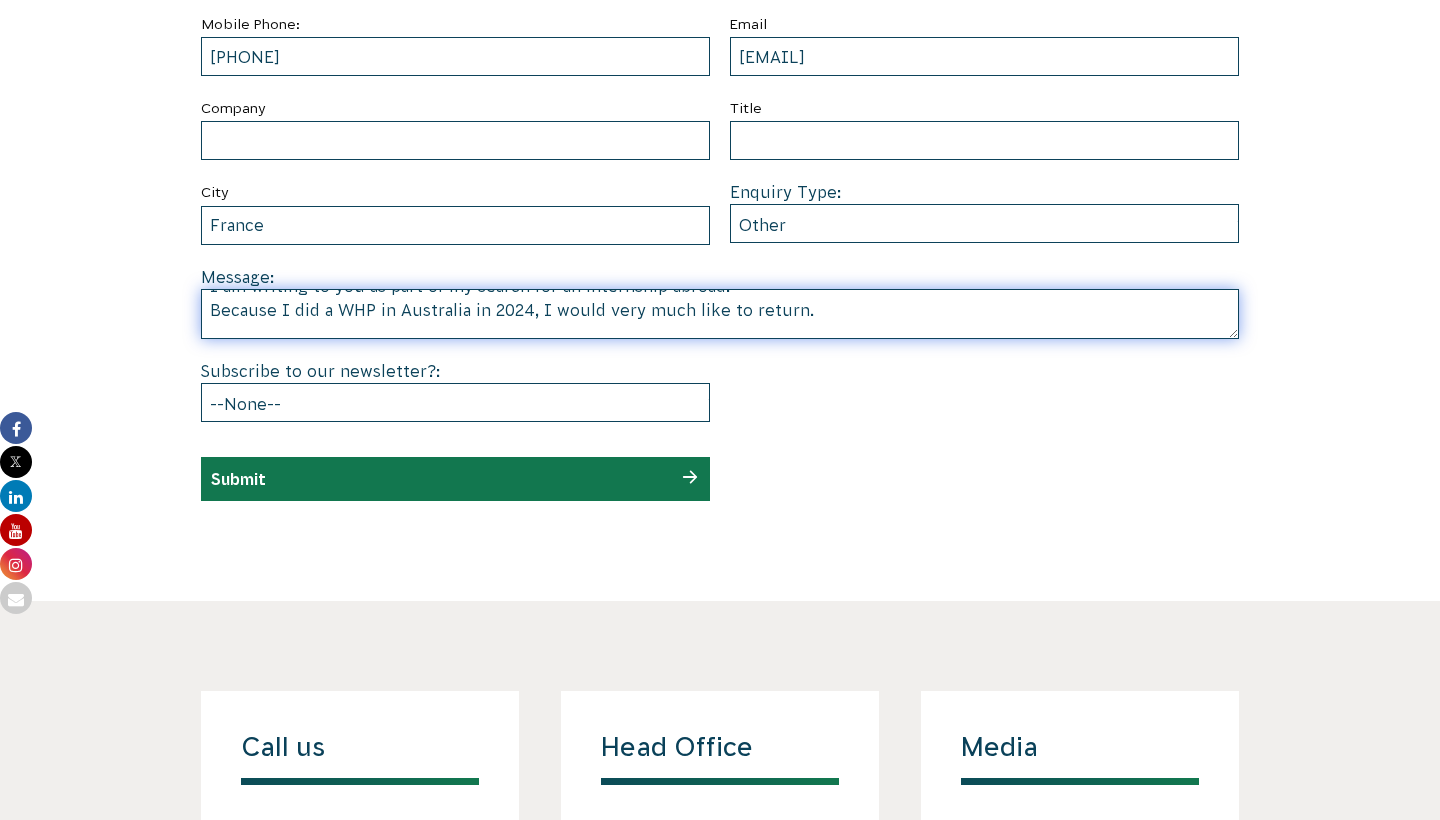 scroll, scrollTop: 209, scrollLeft: 0, axis: vertical 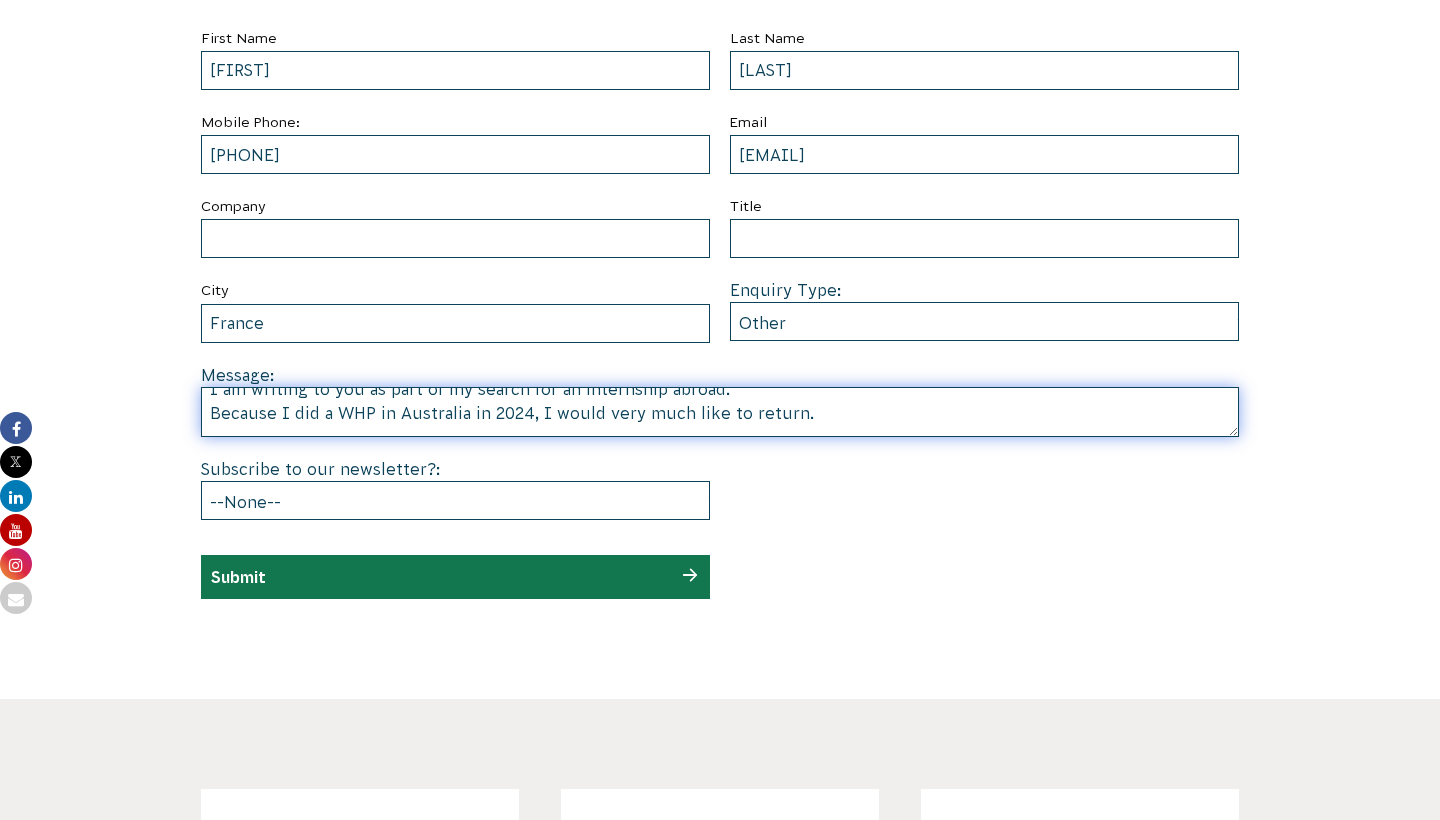 click on "Dear Madam, Sir,
I recently qualified as a lawyer in France. I specialised in intellectual property.
I have to undertake a six-month internship, as part of my program with the Versailles law school, from January to June 2026.
I am writing to you as part of my search for an internship abroad.
Because I did a WHP in Australia in 2024, I would very much like to return.
I would like to know if you accept trainees to deal with legal matters during this period.
If you are interested in my application, I can send you my résumé and a cover letter.
I remain at your disposal to answer any questions you may have.
Best regards,
Ophélie Lejeune" at bounding box center (720, 412) 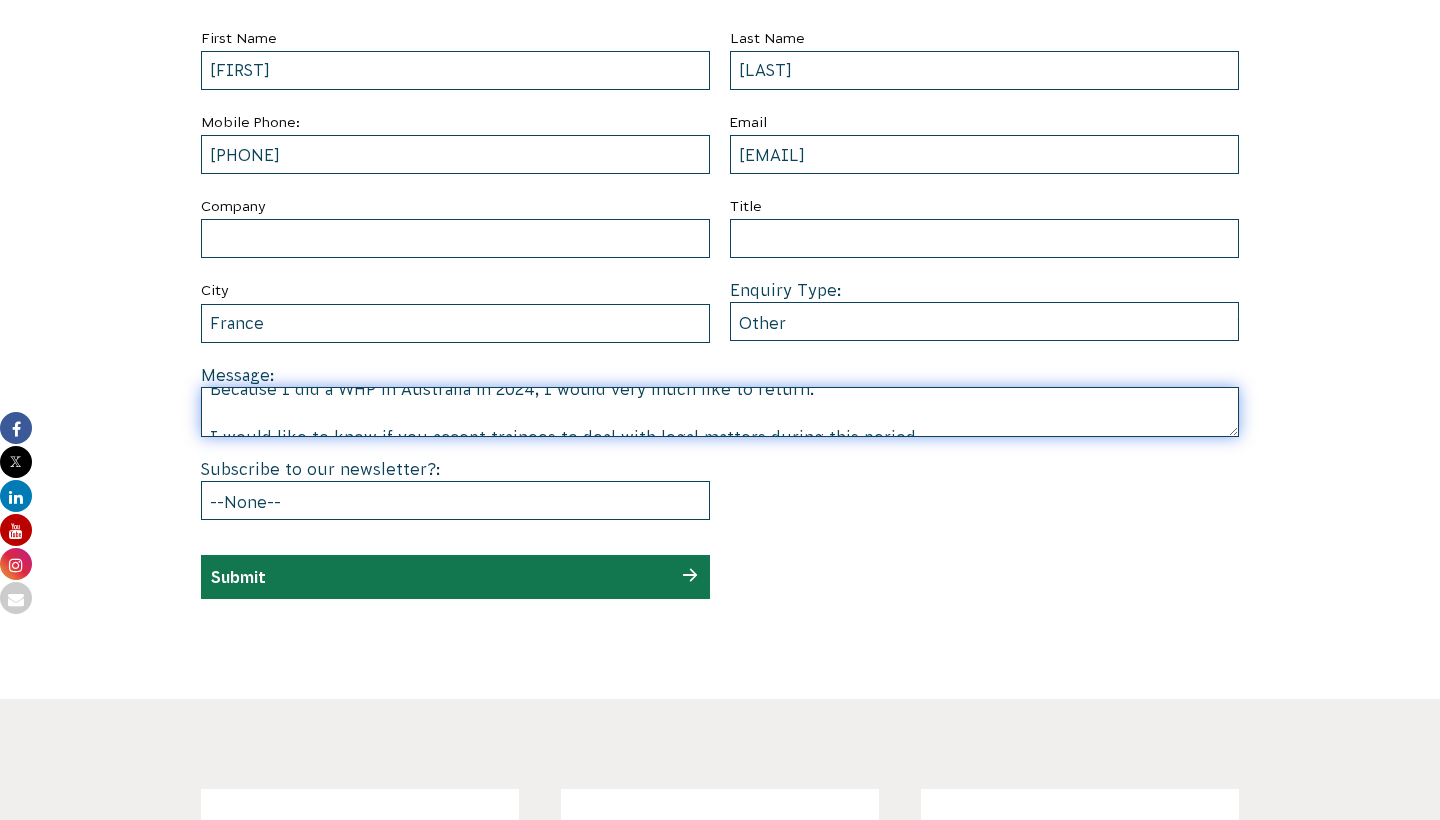 scroll, scrollTop: 229, scrollLeft: 0, axis: vertical 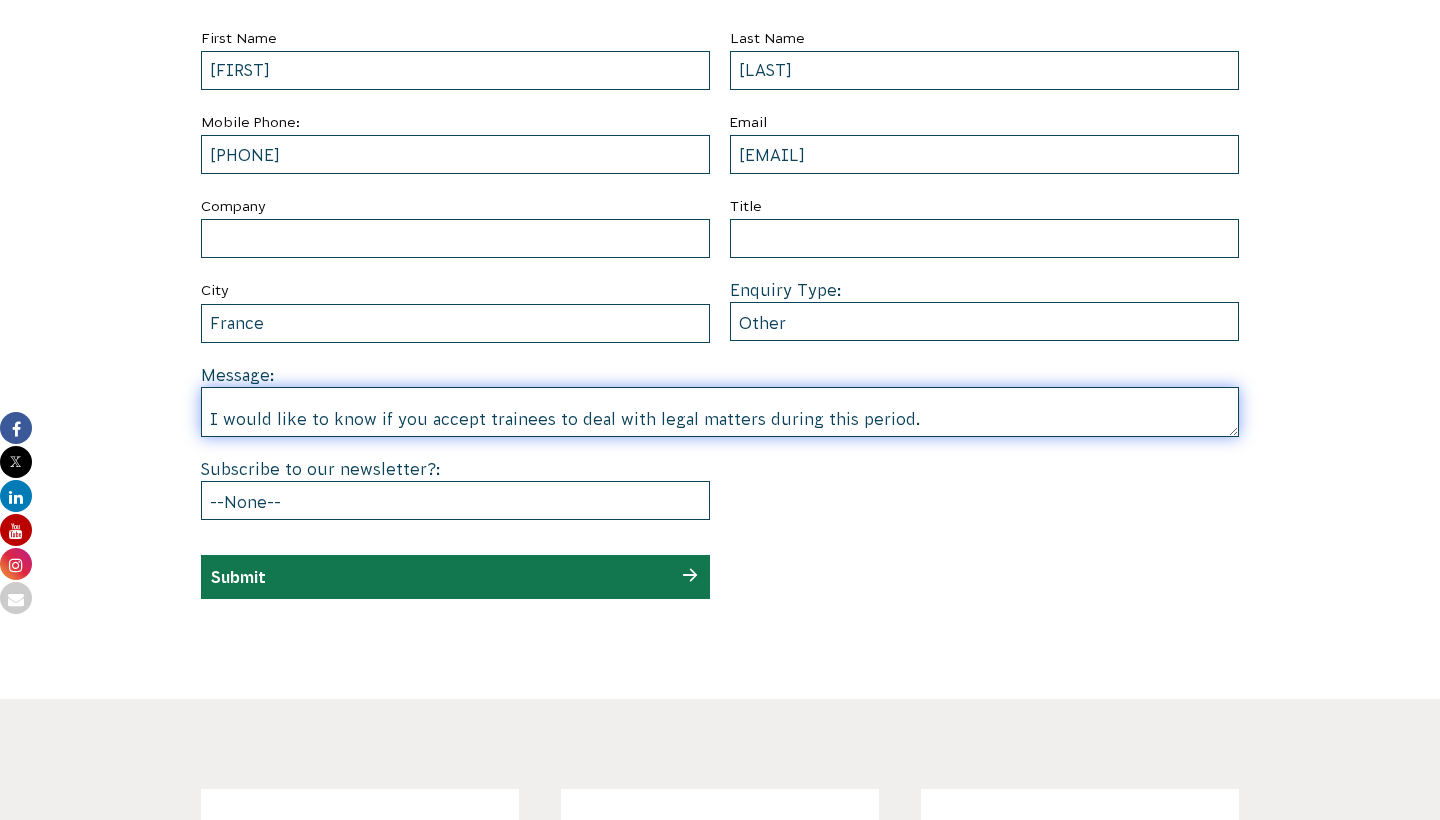 type on "Dear Madam, Sir,
I recently qualified as a lawyer in France. I specialised in intellectual property.
I have to undertake a six-month internship, as part of my program with the Versailles law school, from January to June 2026.
I am writing to you as part of my search for an internship abroad.
Because I did a WHP in Australia in 2024, I would very much like to return.
I would like to know if you accept trainees to deal with legal matters during this period.
If you are interested in my application, I can send you my résumé and a cover letter.
I remain at your disposal to answer any questions you may have.
Best regards,
Ophélie Lejeune" 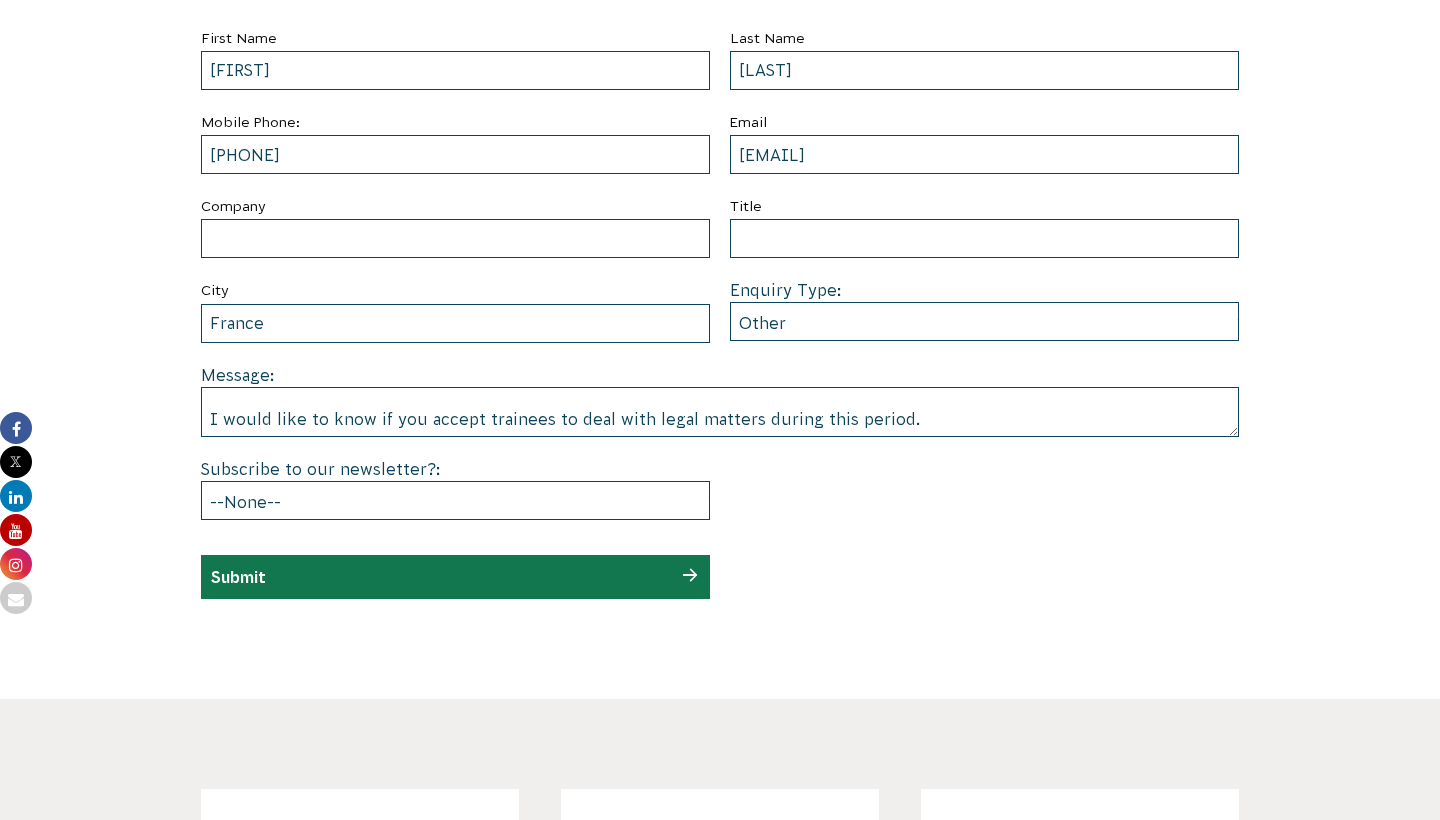click on "Submit" at bounding box center (455, 577) 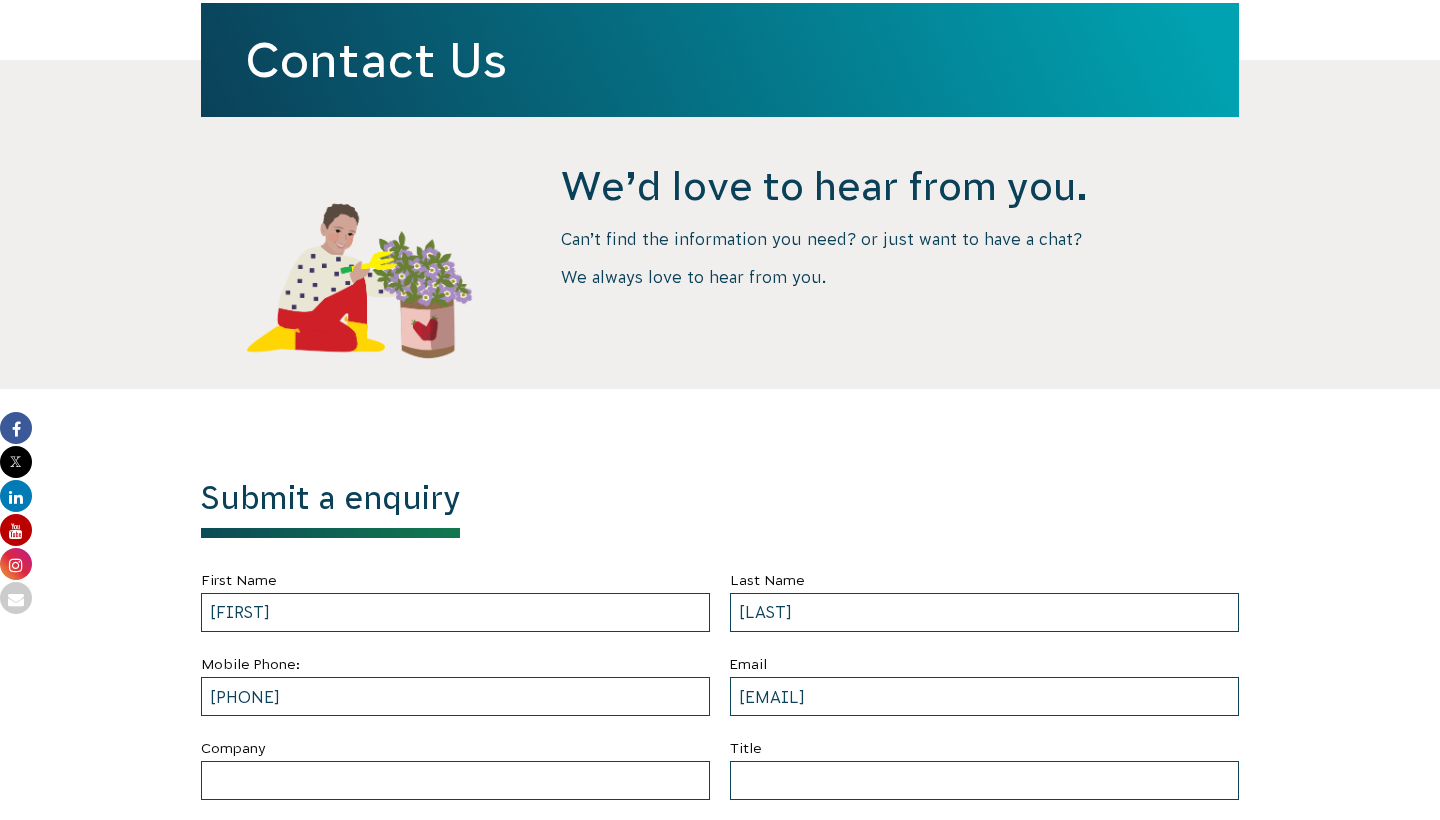 scroll, scrollTop: 531, scrollLeft: 0, axis: vertical 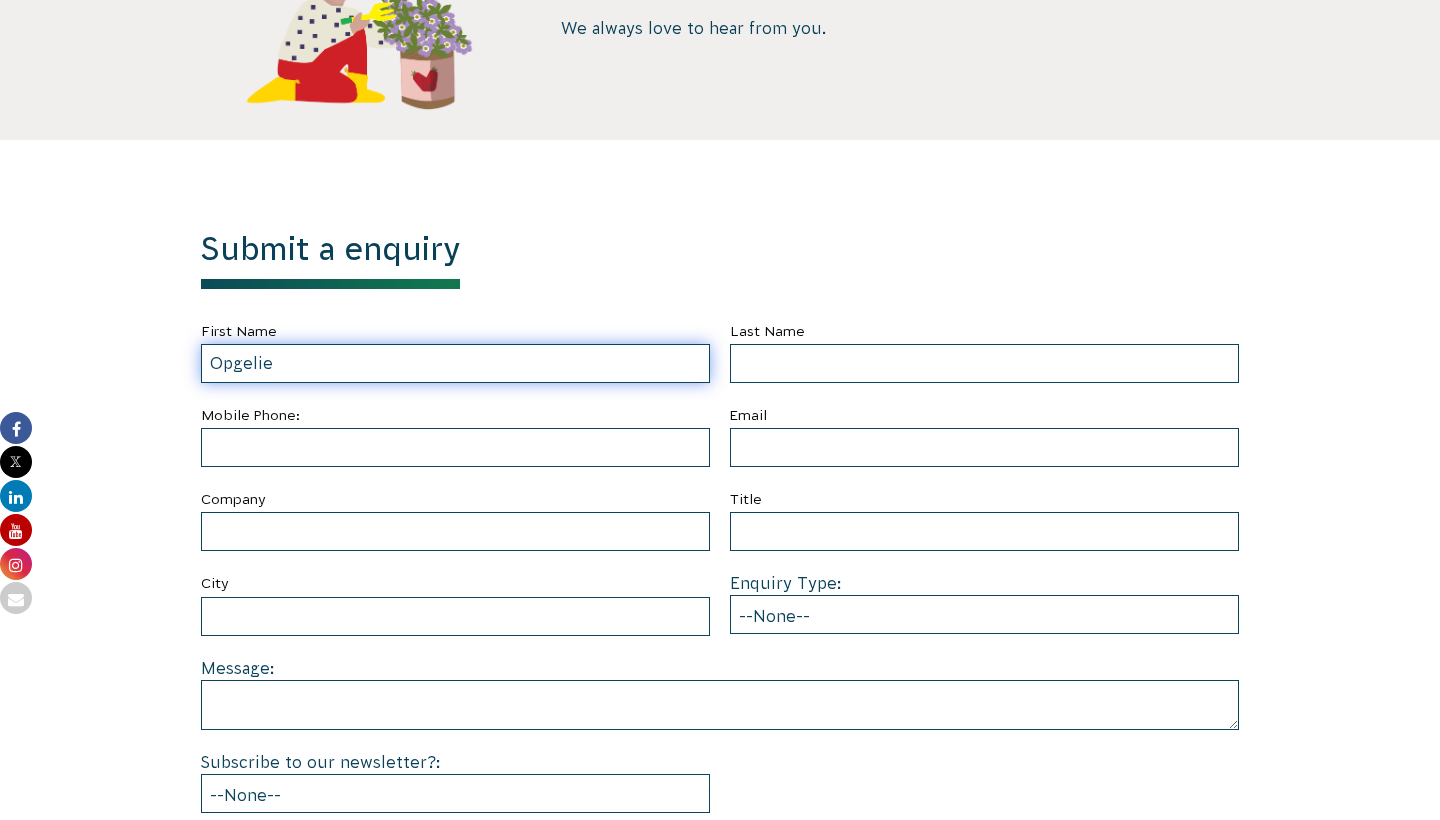 click on "Opgelie" at bounding box center (455, 363) 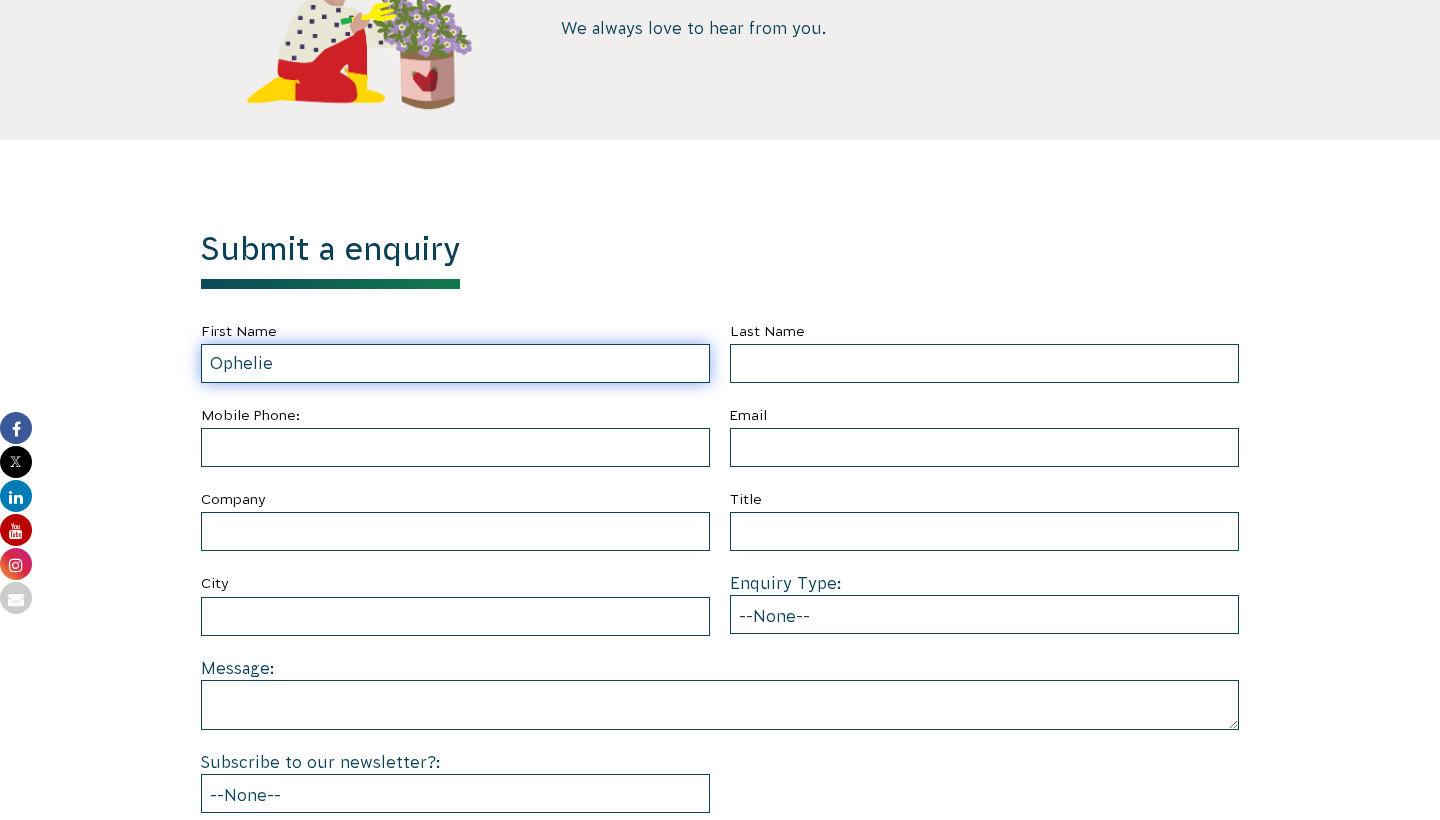 type on "Ophelie" 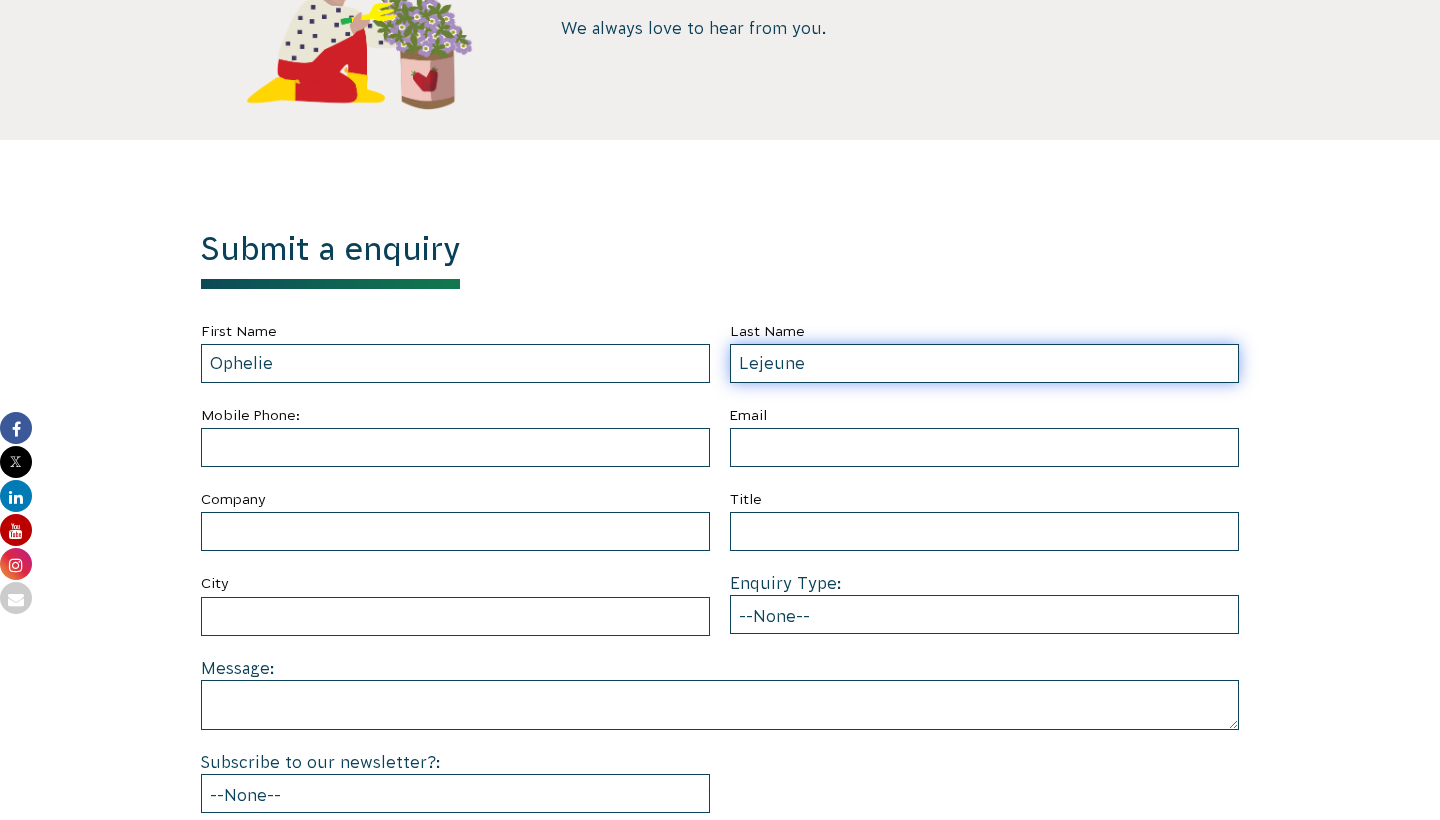 type on "Lejeune" 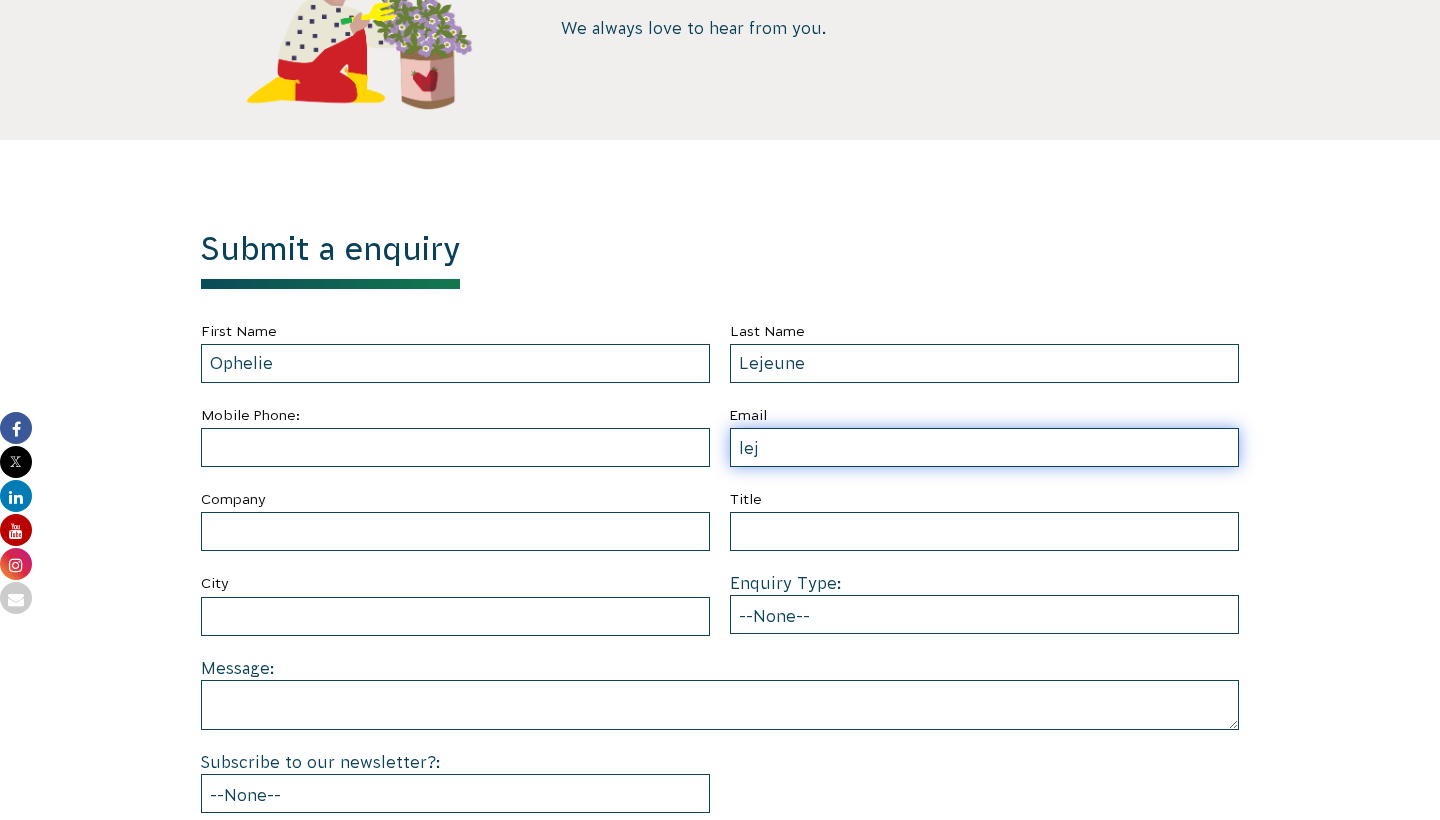 type on "leje" 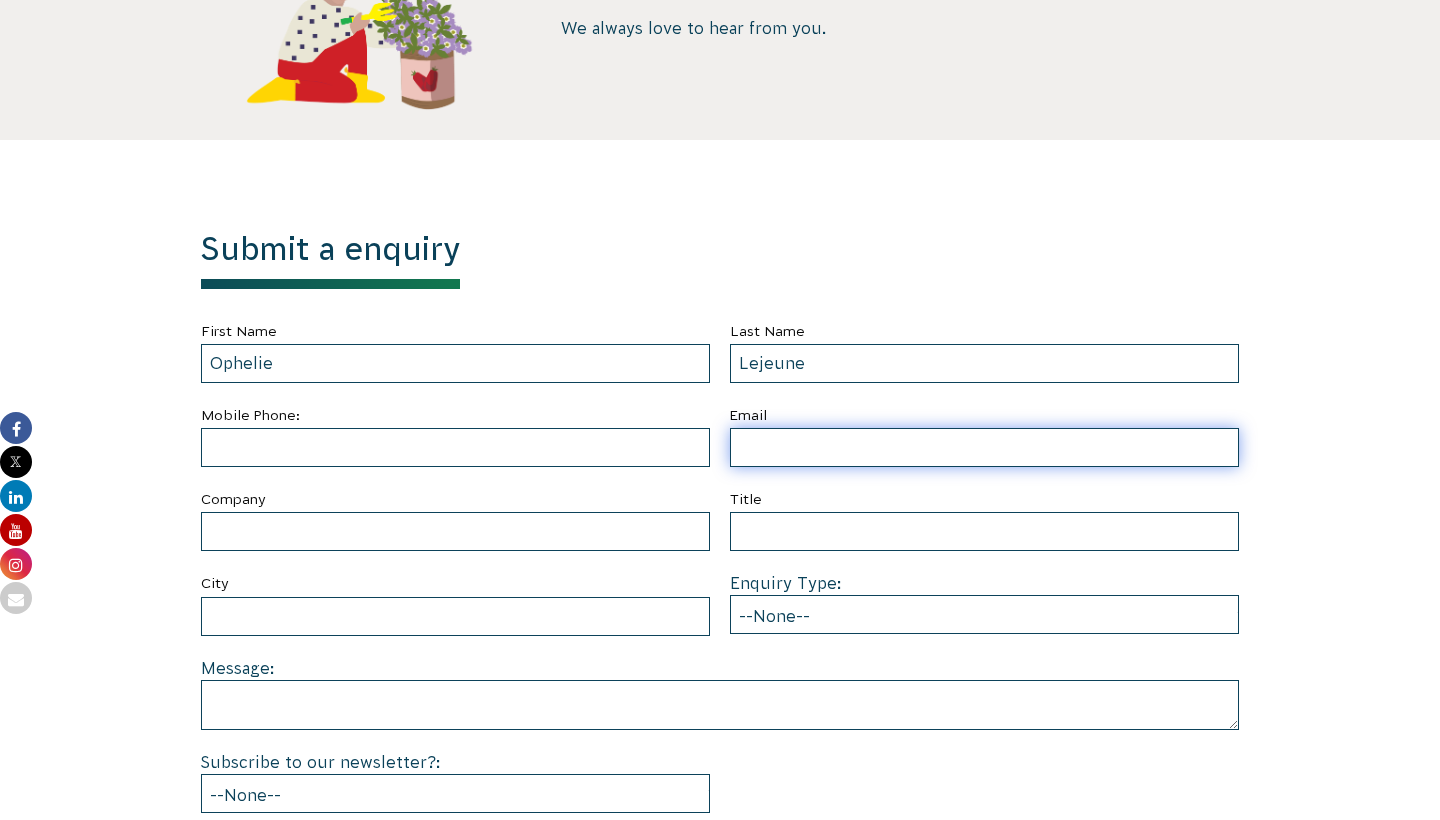 type on "lejeune.ophelie@live.fr" 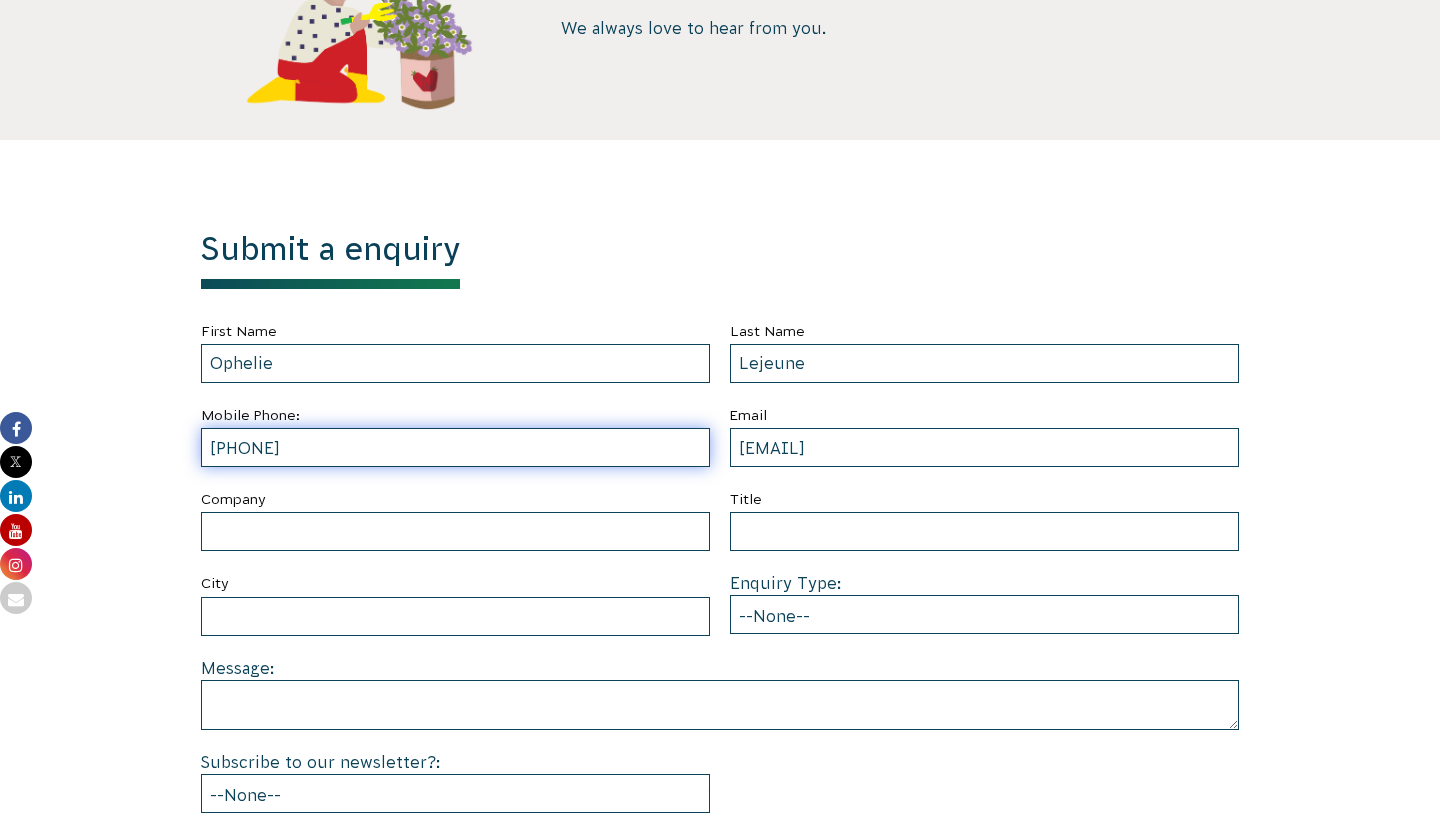 scroll, scrollTop: 900, scrollLeft: 0, axis: vertical 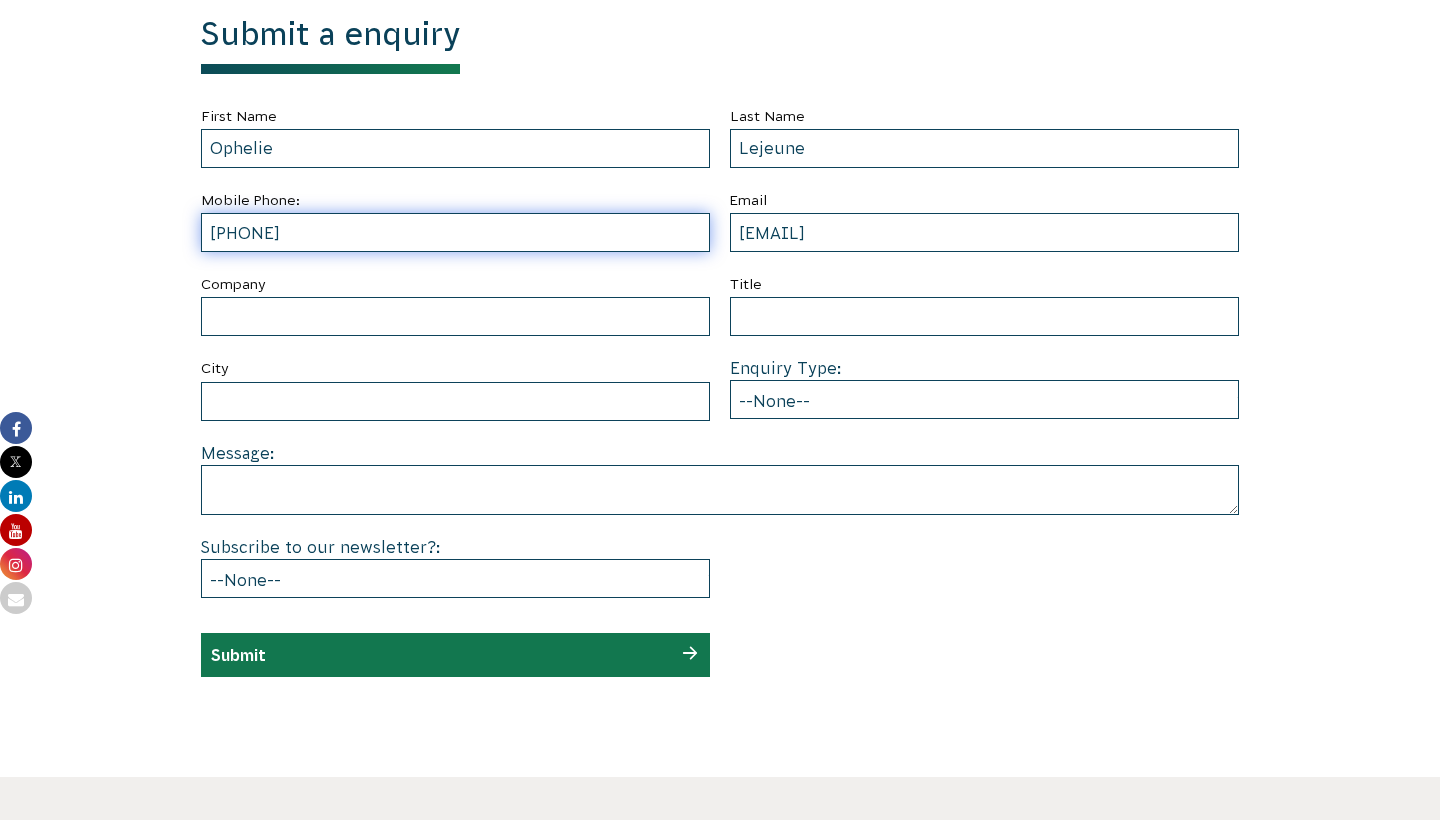 type on "0602738952" 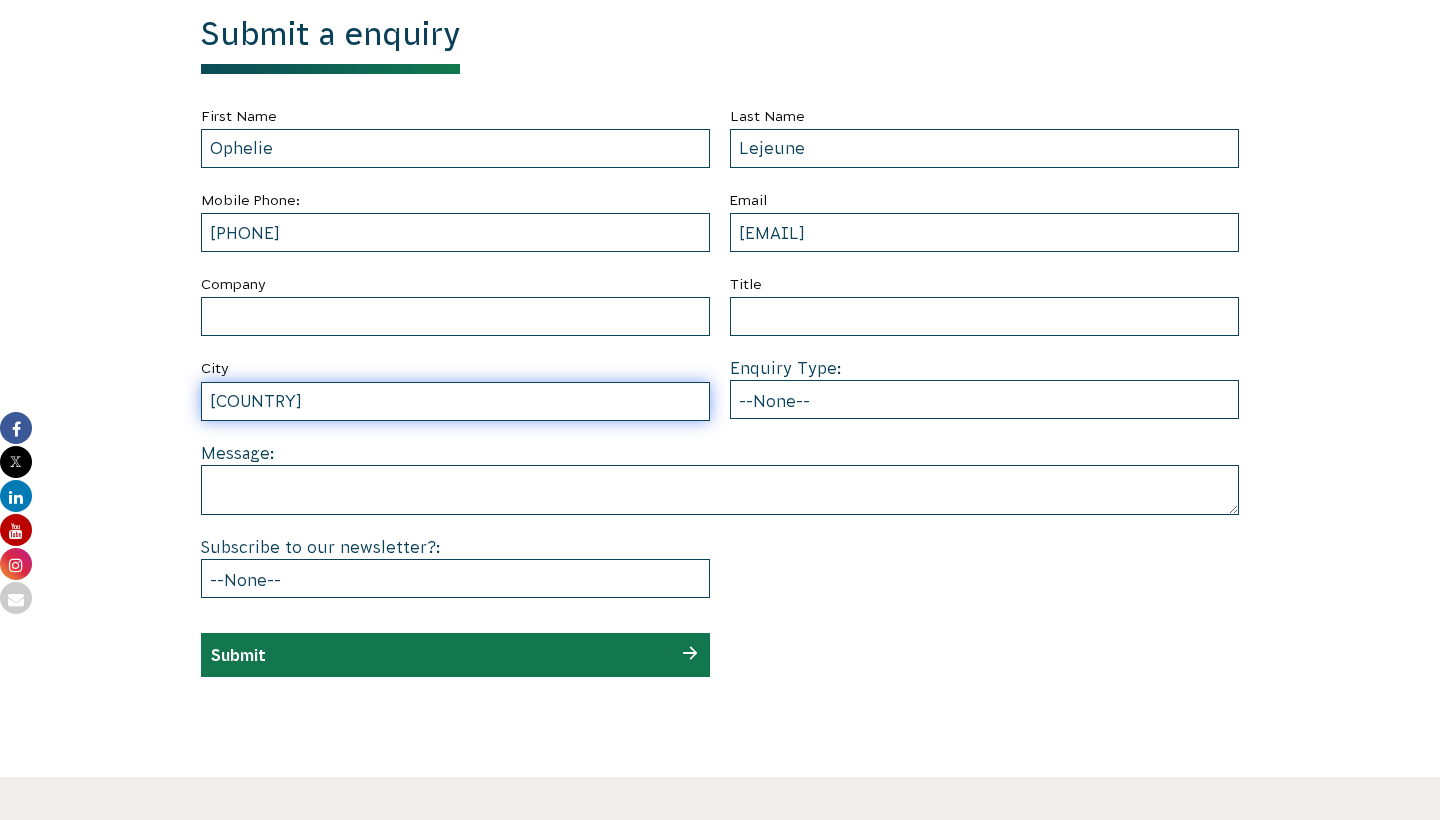 type on "France" 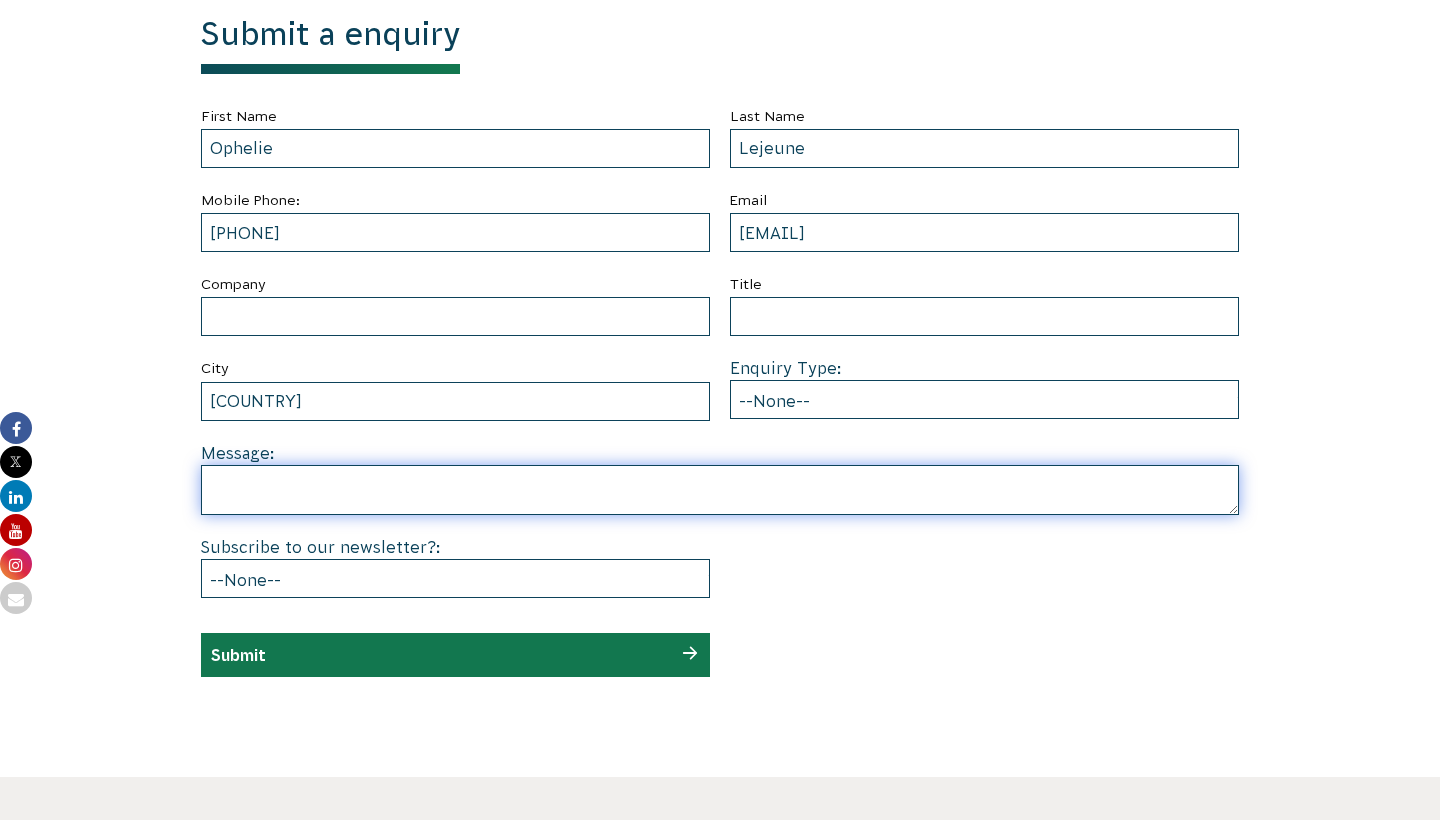 click at bounding box center [720, 490] 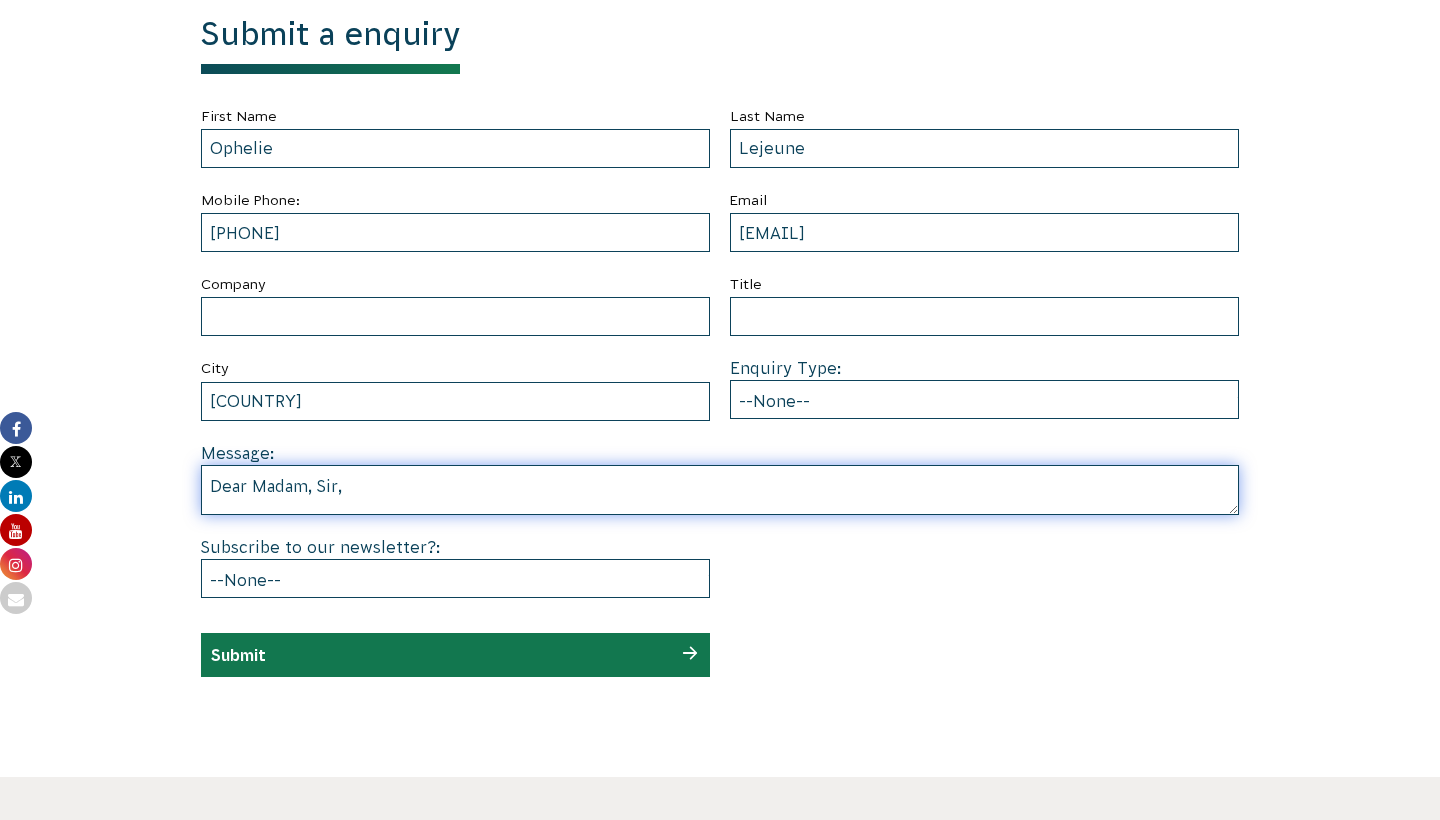 scroll, scrollTop: 376, scrollLeft: 0, axis: vertical 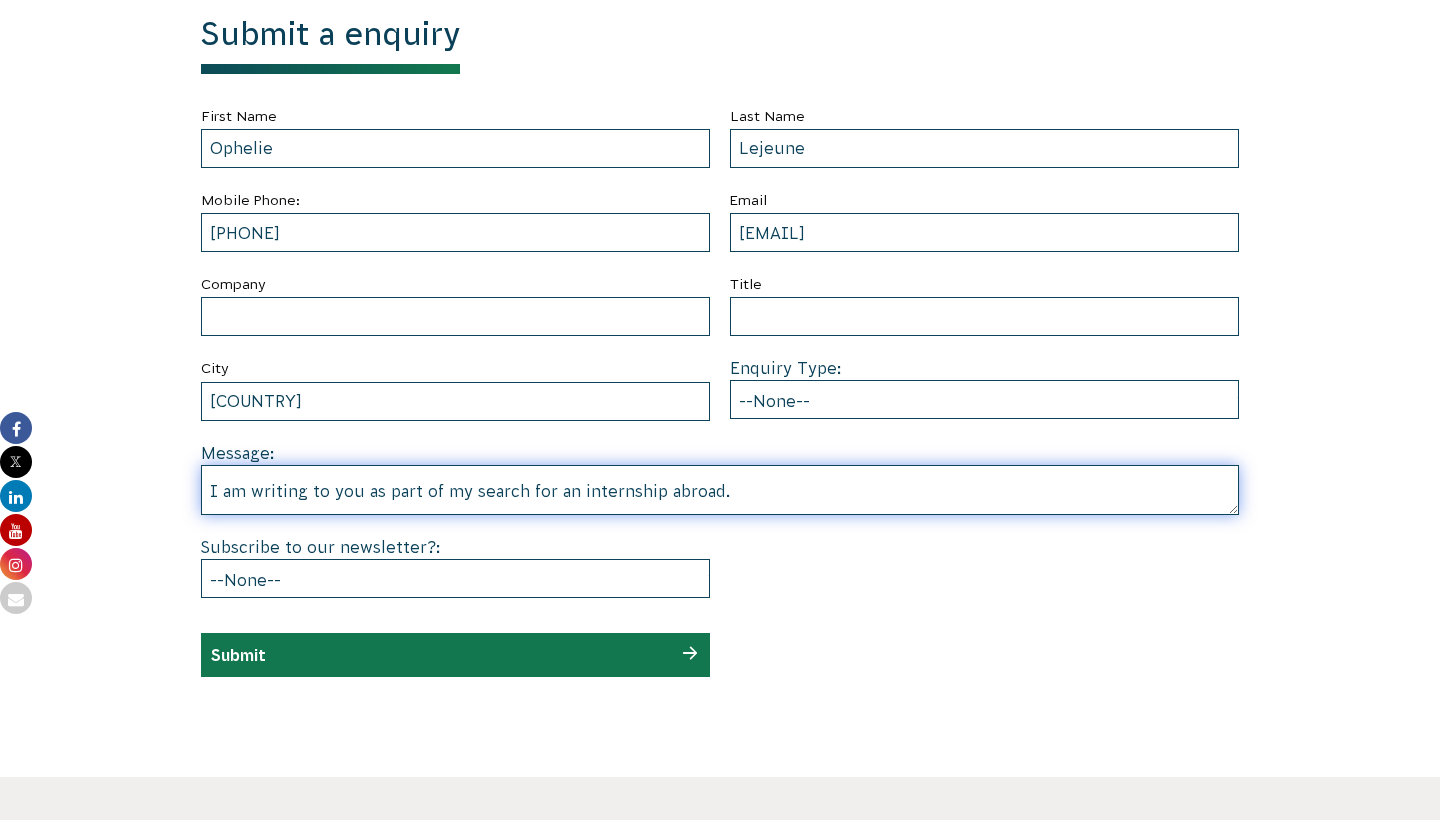 click on "Dear Madam, Sir,
I recently qualified as a lawyer in France. I specialised in intellectual property.
I have to undertake a six-month internship, as part of my program with the Versailles law school, from January to June 2026.
I am writing to you as part of my search for an internship abroad.
I would like to know if you accept trainees to deal with legal matters during this period.
If you are interested in my application, I can send you my résumé and a cover letter.
I remain at your disposal to answer any questions you may have.
Best regards,
Ophélie Lejeune" at bounding box center (720, 490) 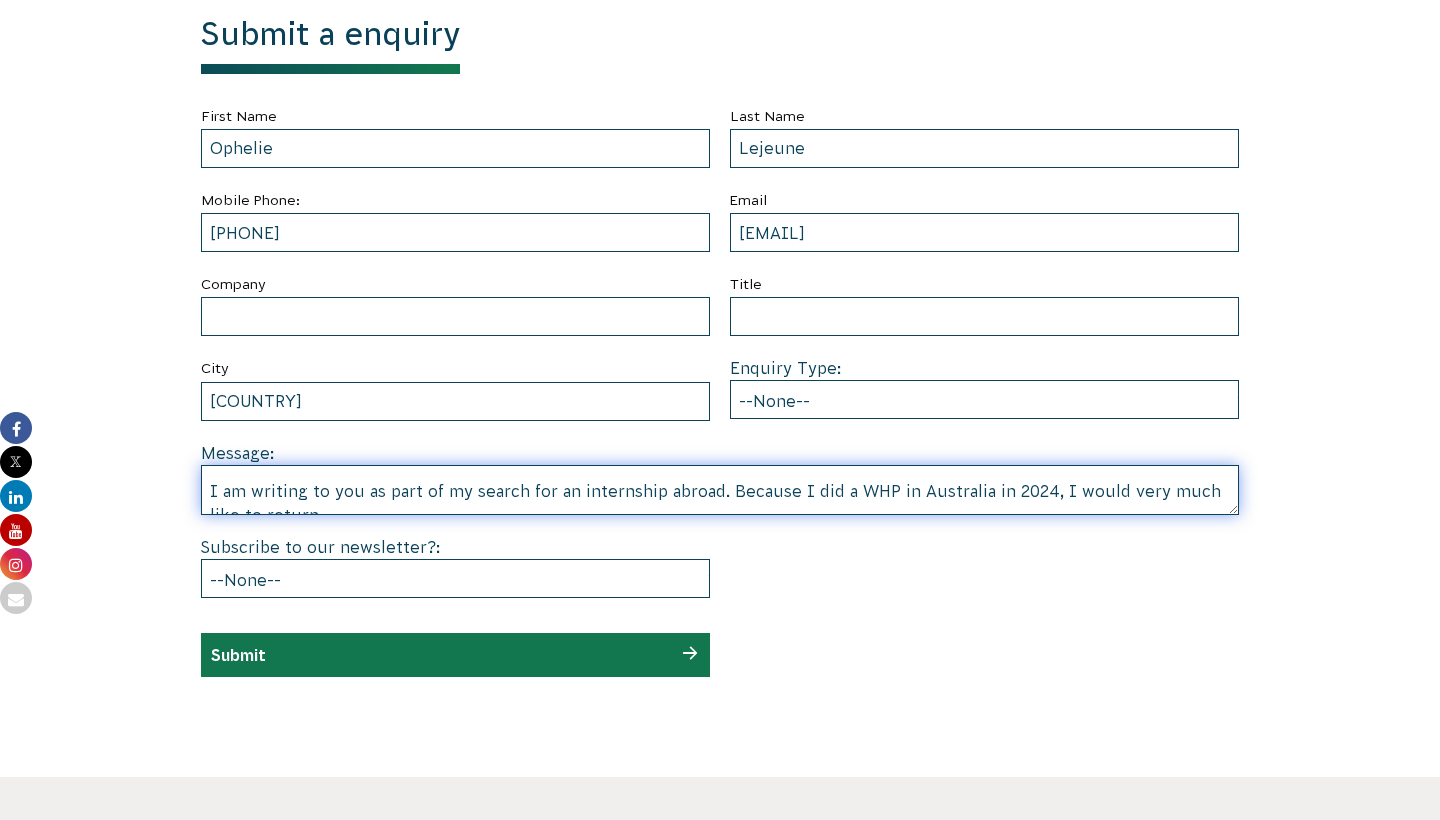 scroll, scrollTop: 149, scrollLeft: 0, axis: vertical 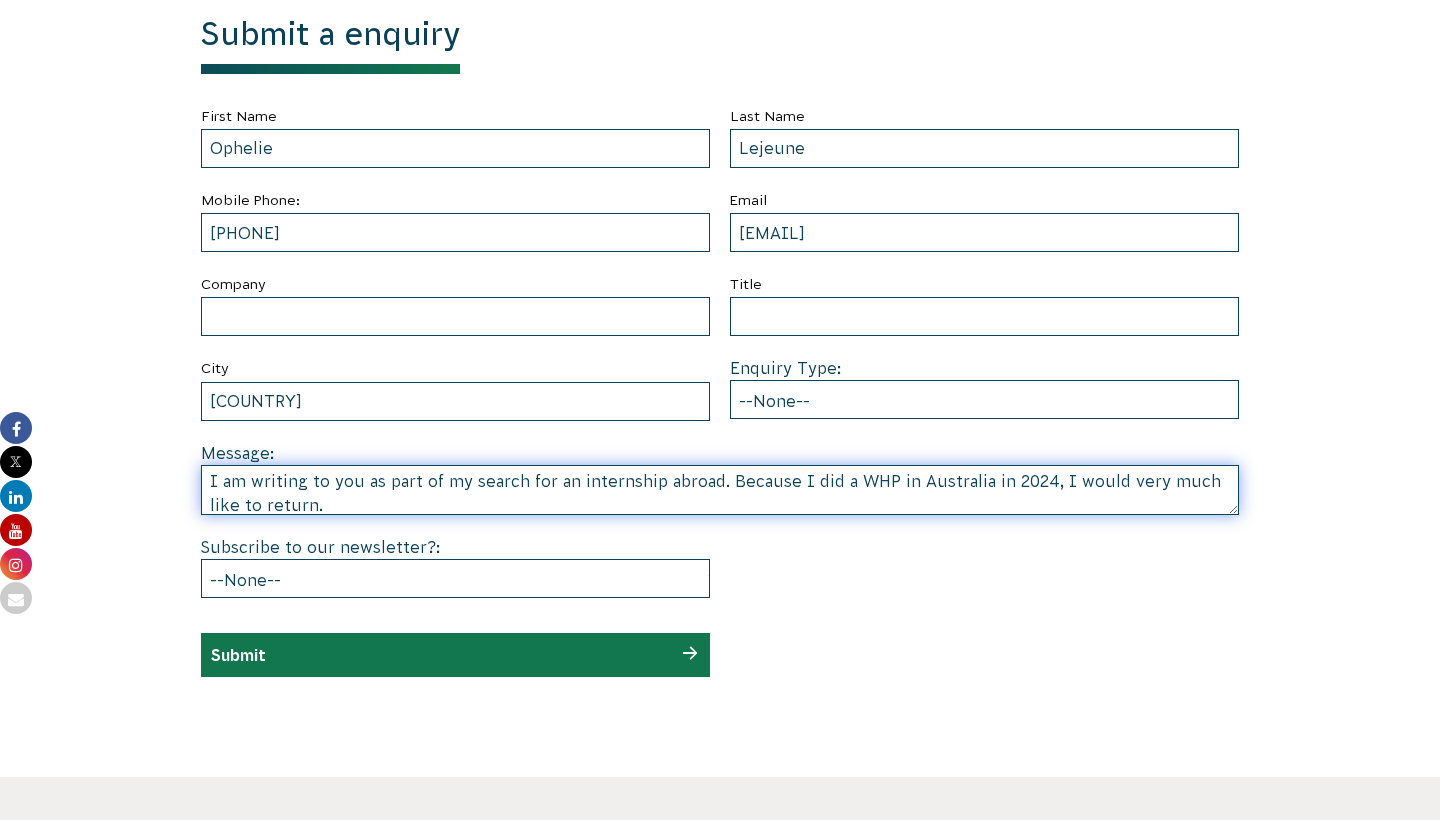 type on "Dear Madam, Sir,
I recently qualified as a lawyer in France. I specialised in intellectual property.
I have to undertake a six-month internship, as part of my program with the Versailles law school, from January to June 2026.
I am writing to you as part of my search for an internship abroad. Because I did a WHP in Australia in 2024, I would very much like to return.
I would like to know if you accept trainees to deal with legal matters during this period.
If you are interested in my application, I can send you my résumé and a cover letter.
I remain at your disposal to answer any questions you may have.
Best regards,
Ophélie Lejeune" 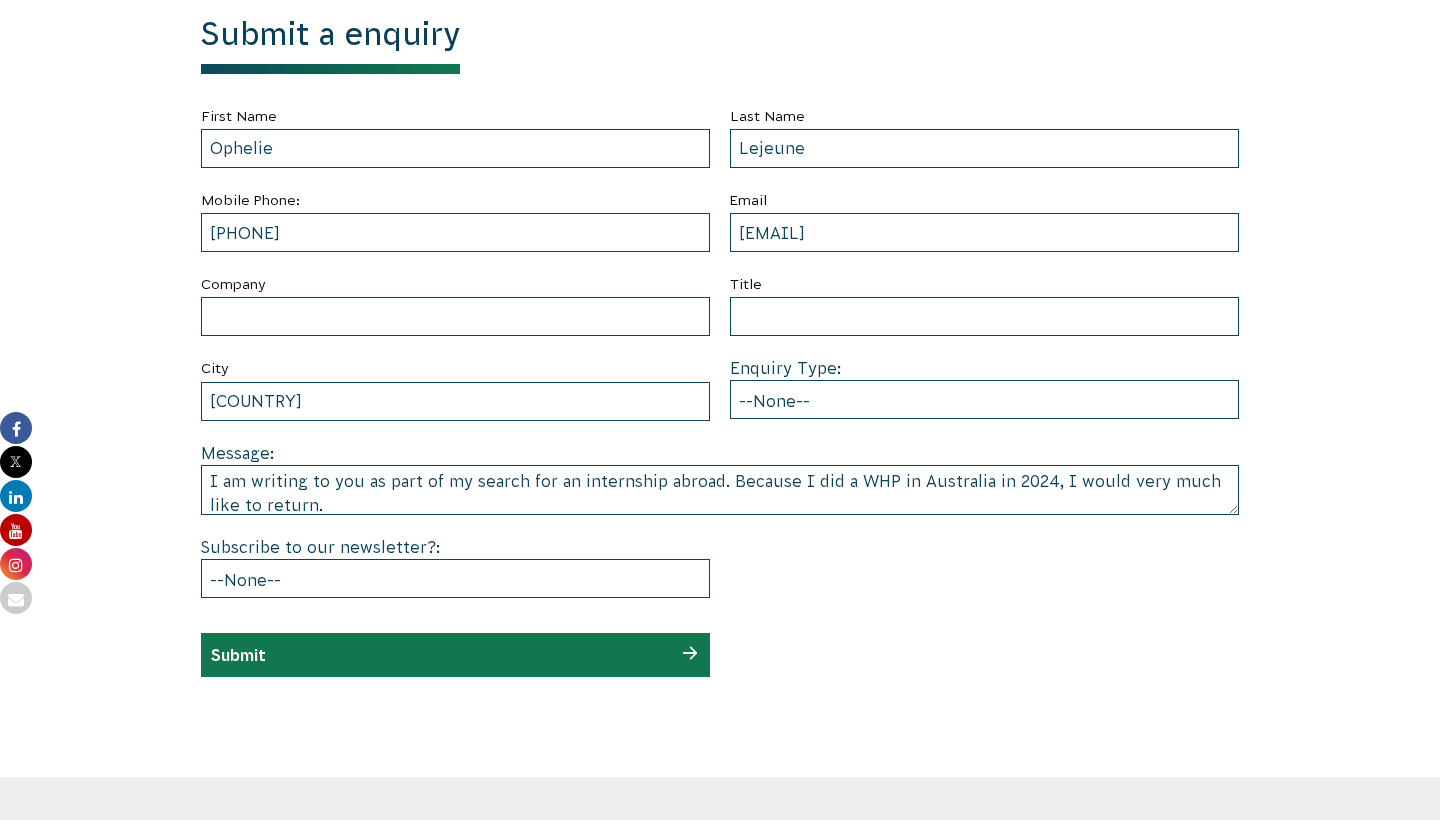 click on "Submit" at bounding box center (455, 655) 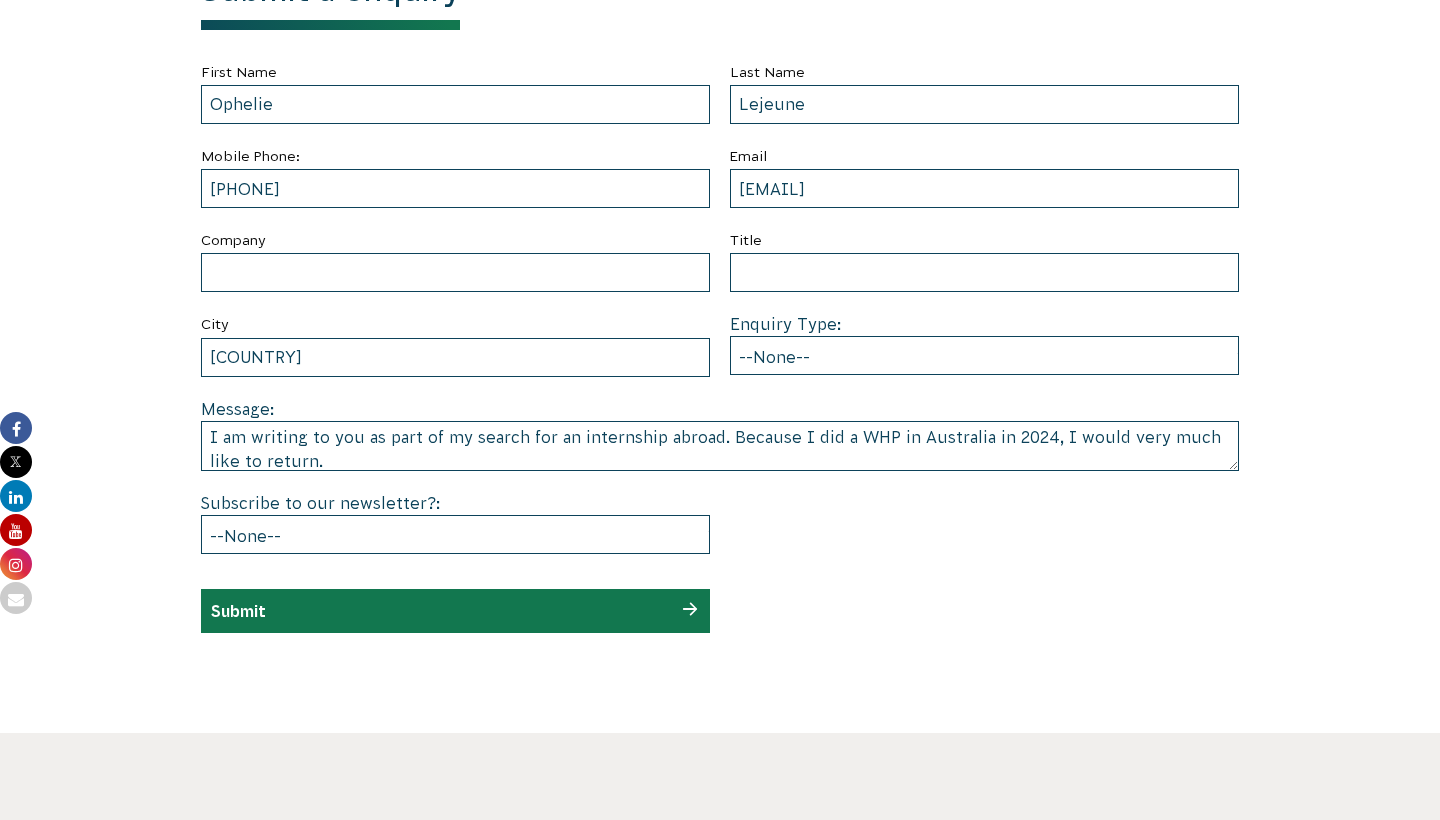 scroll, scrollTop: 972, scrollLeft: 0, axis: vertical 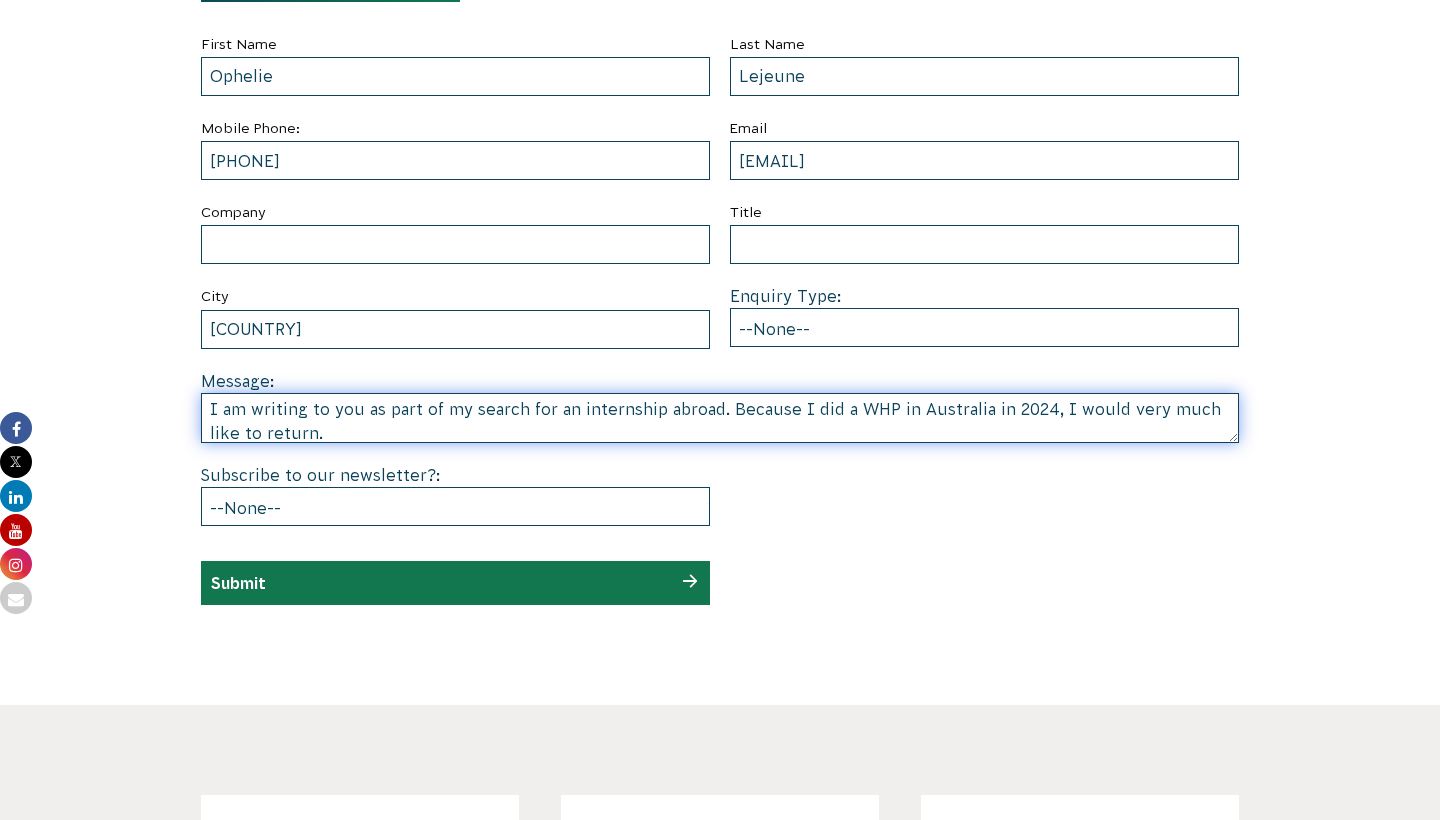 click on "Dear Madam, Sir,
I recently qualified as a lawyer in France. I specialised in intellectual property.
I have to undertake a six-month internship, as part of my program with the Versailles law school, from January to June 2026.
I am writing to you as part of my search for an internship abroad. Because I did a WHP in Australia in 2024, I would very much like to return.
I would like to know if you accept trainees to deal with legal matters during this period.
If you are interested in my application, I can send you my résumé and a cover letter.
I remain at your disposal to answer any questions you may have.
Best regards,
Ophélie Lejeune" at bounding box center (720, 418) 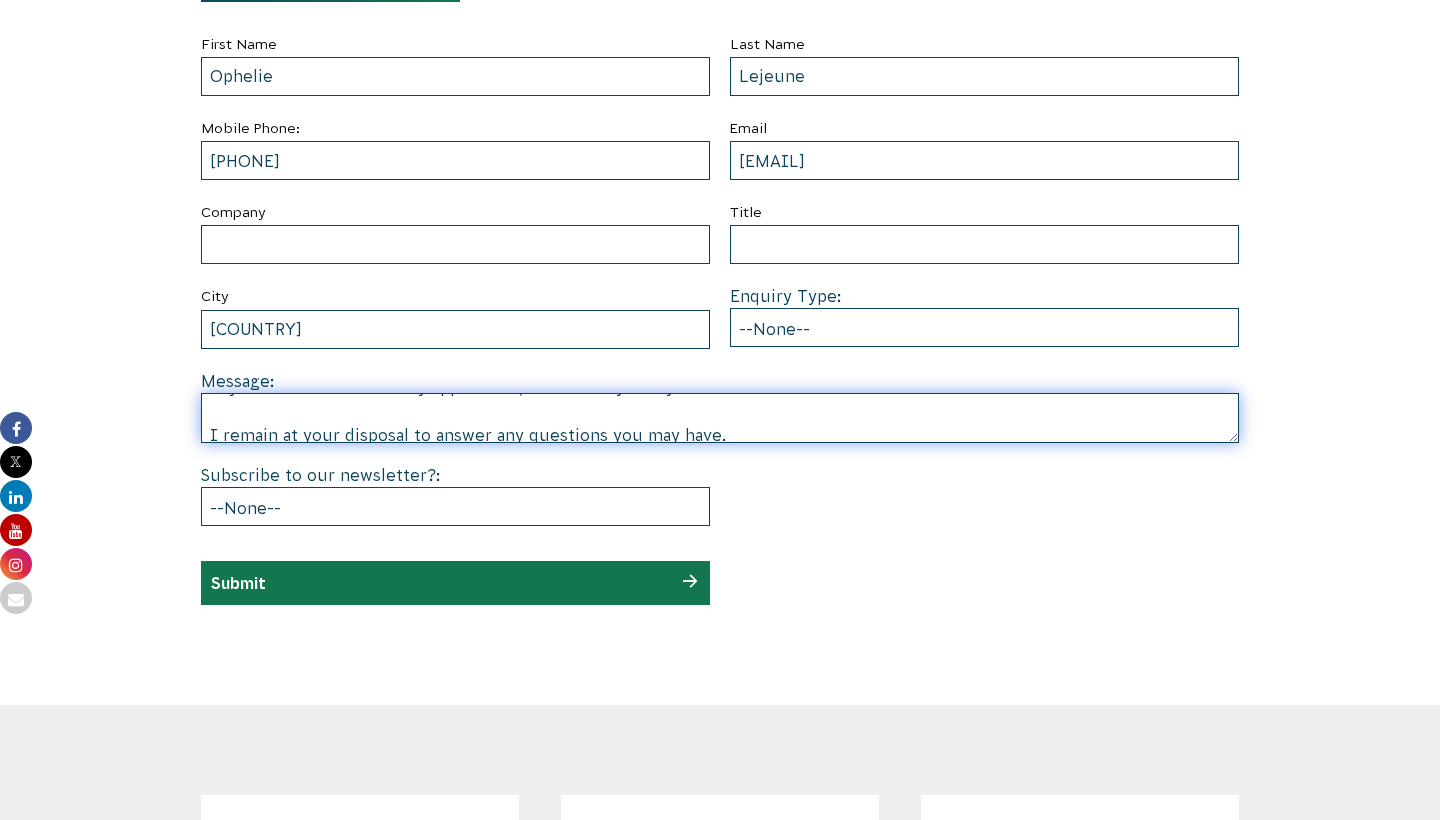 scroll, scrollTop: 0, scrollLeft: 0, axis: both 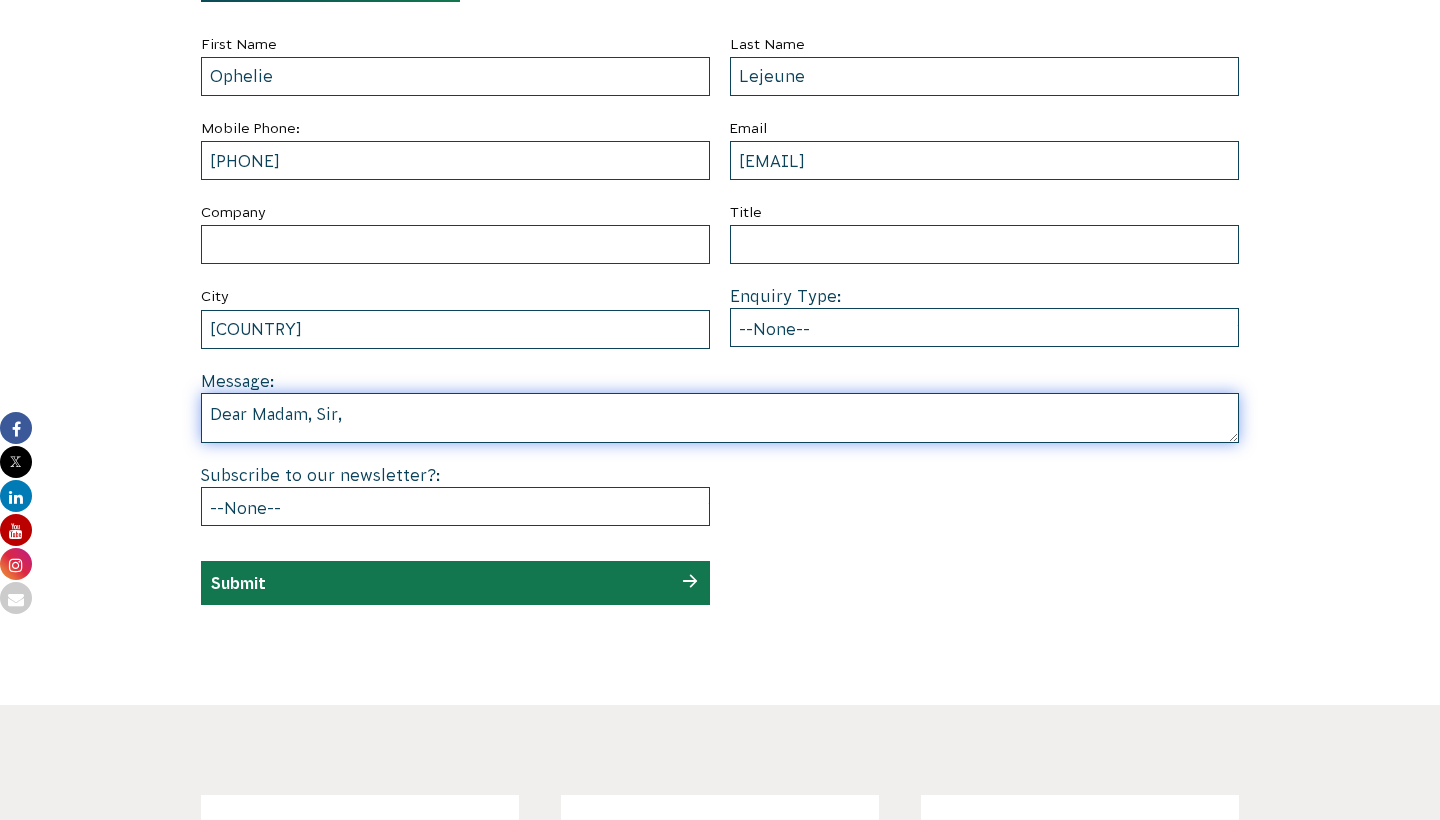 drag, startPoint x: 358, startPoint y: 420, endPoint x: 158, endPoint y: 116, distance: 363.8901 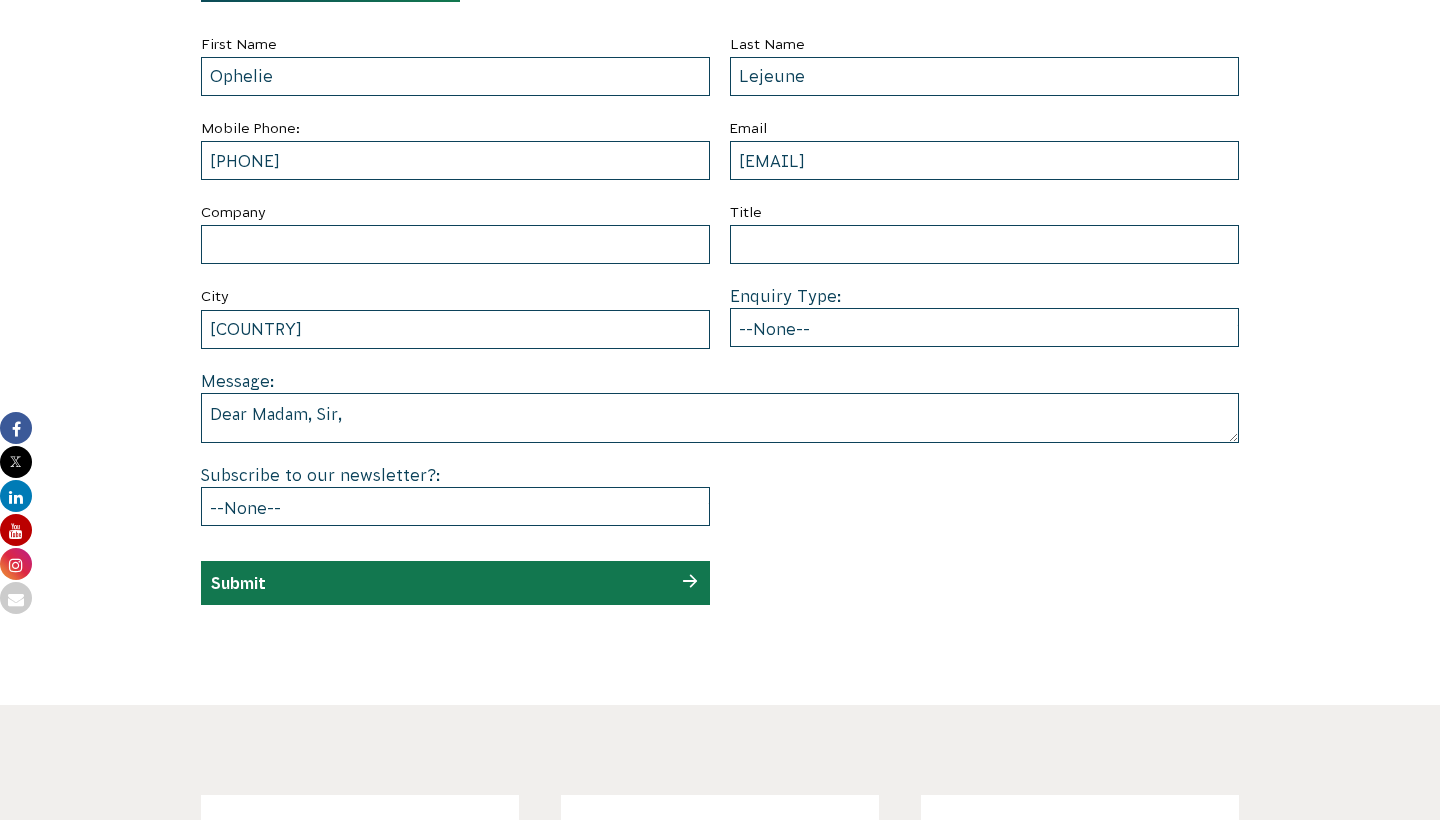 click on "Submit" at bounding box center (455, 583) 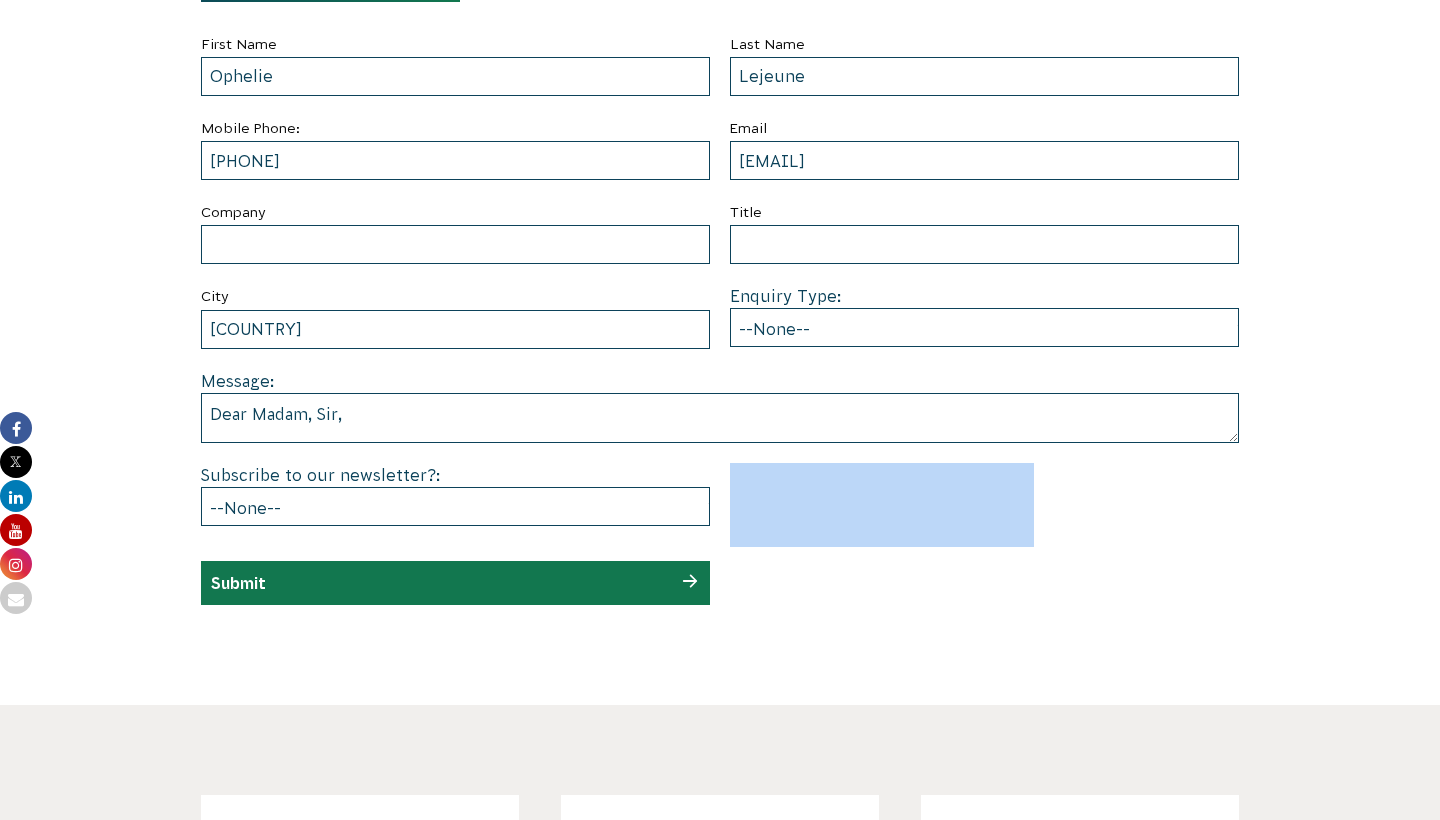 click on "Submit" at bounding box center (455, 583) 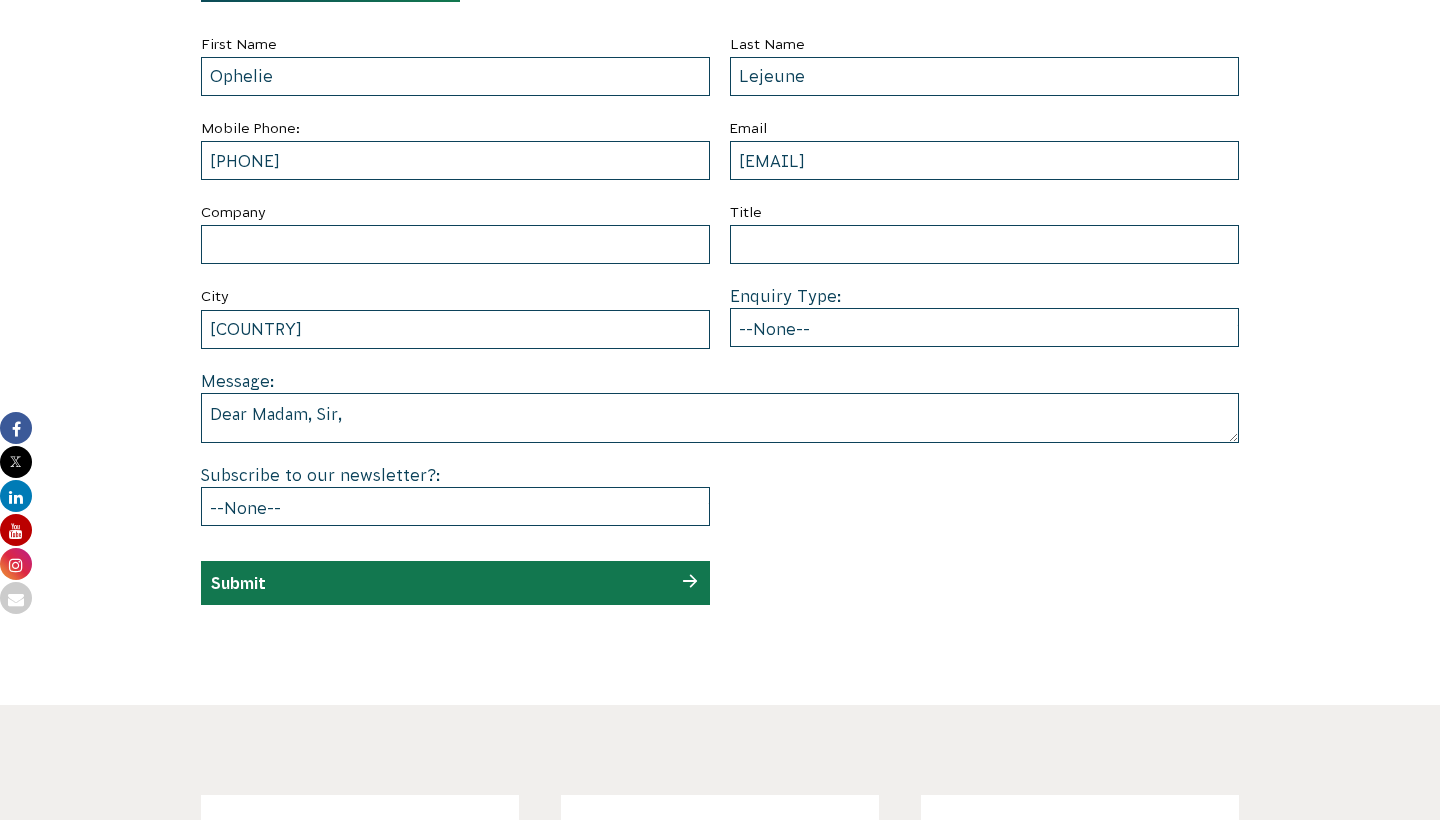 click on "Submit" at bounding box center (238, 583) 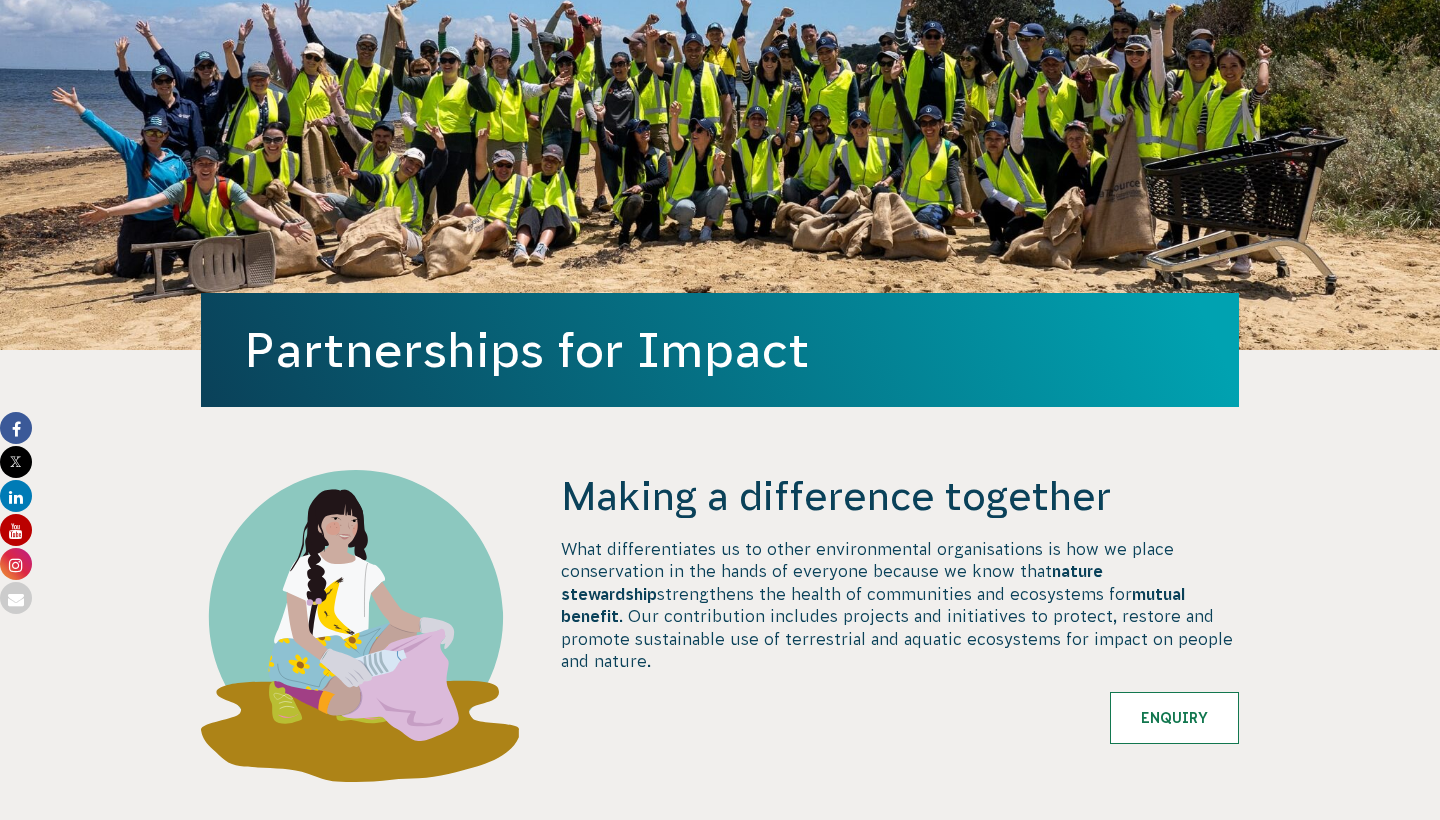 scroll, scrollTop: 406, scrollLeft: 0, axis: vertical 